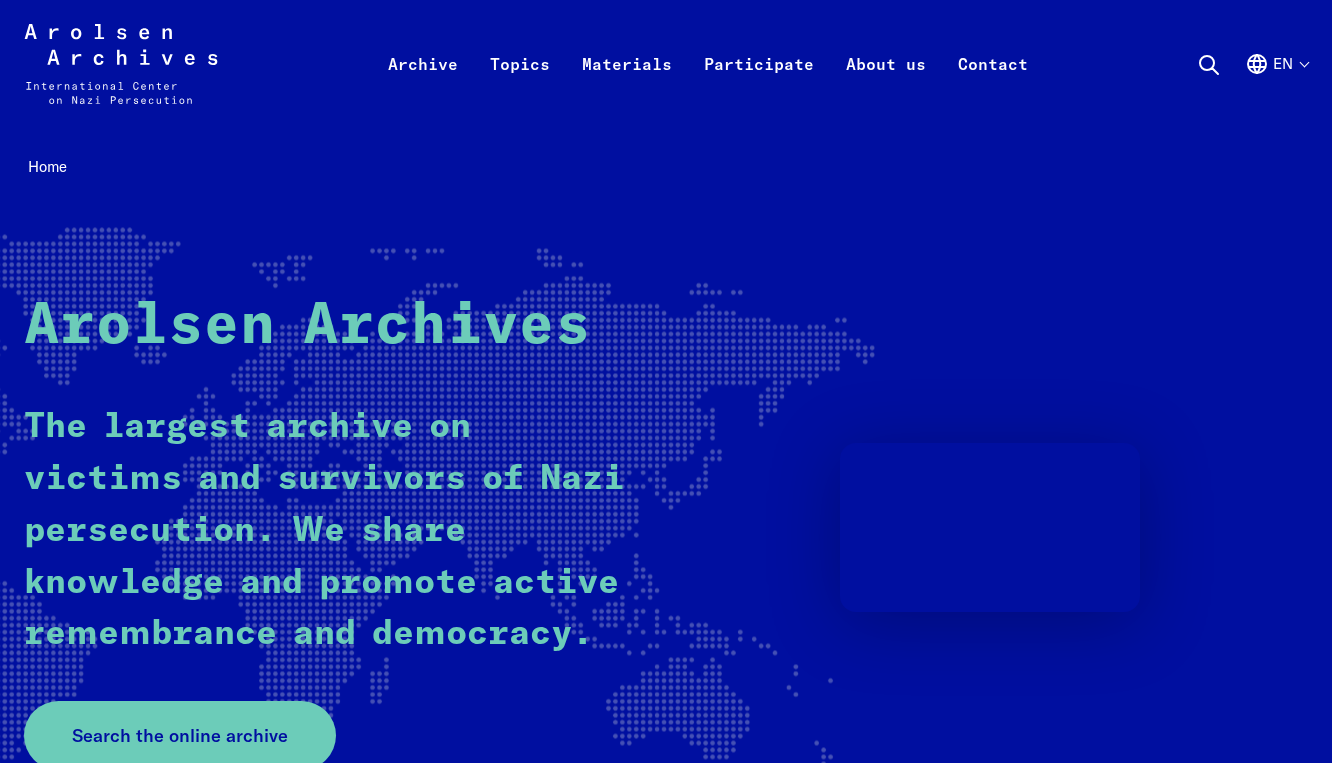 scroll, scrollTop: 0, scrollLeft: 0, axis: both 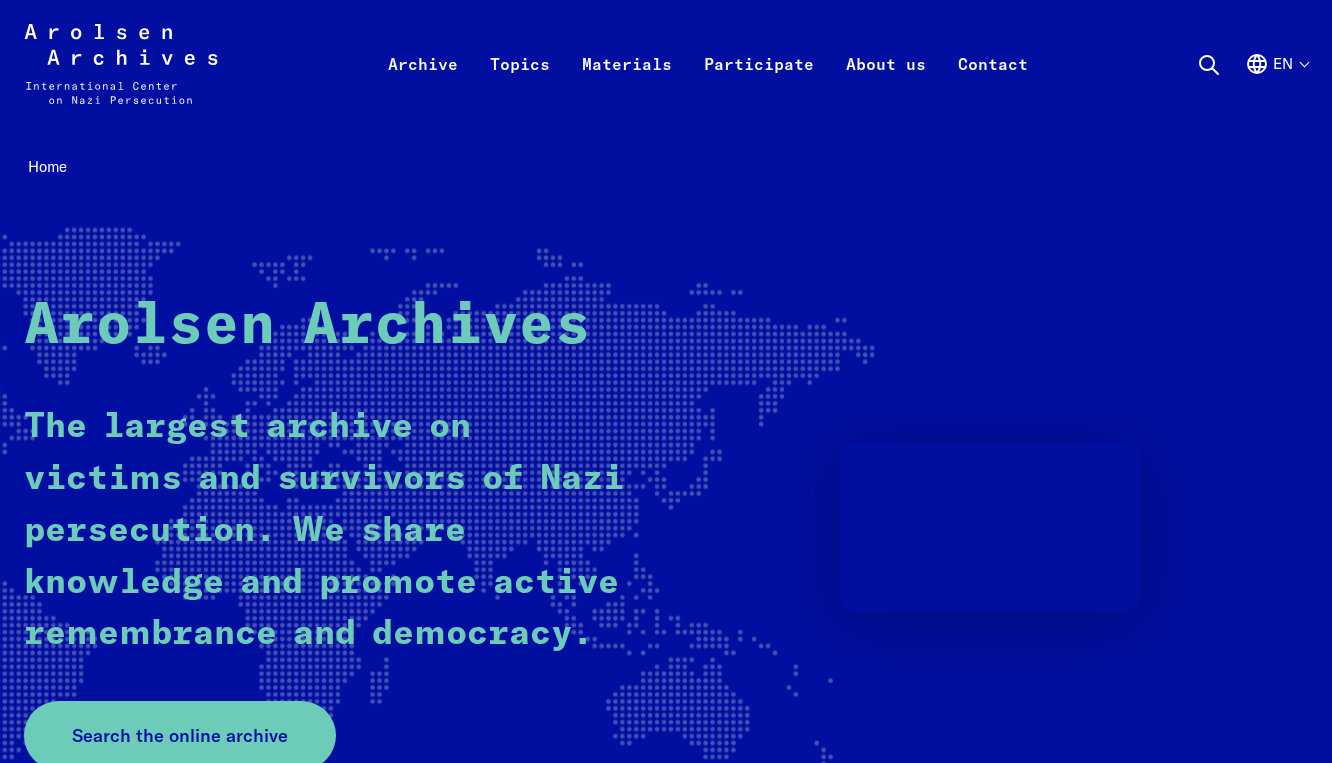 click on "Search           Search this website       Close search              Search this website ...       Search now         Search the content of this website. Click here for the  online archive   Frequently searched:       Online-Archiv       e-Guide       #everynamecounts       #StolenMemory       arolsen school                  en       Language selection       Close language selection              Deutsch           English           Français           Polski           Русский           Español           Italiano           Українська" at bounding box center (1252, 64) 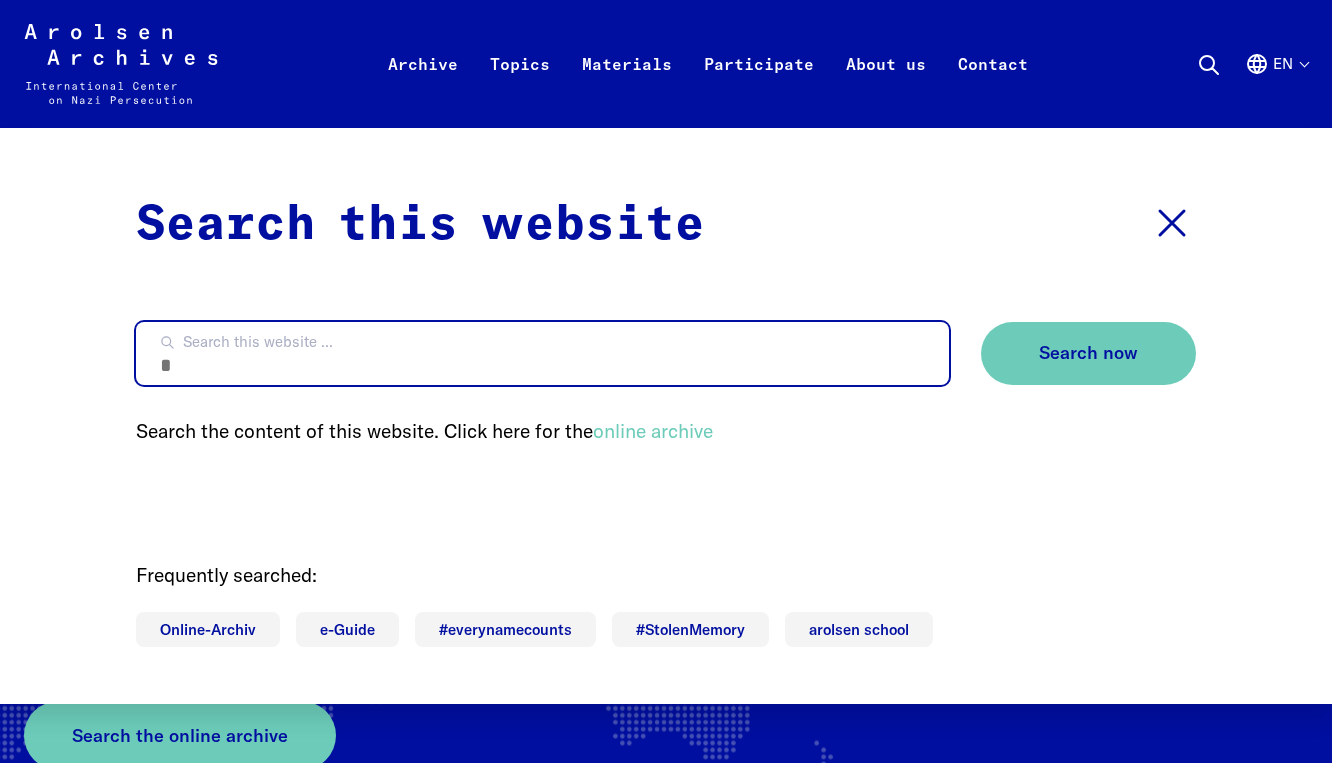 click on "Search this website ..." at bounding box center (542, 353) 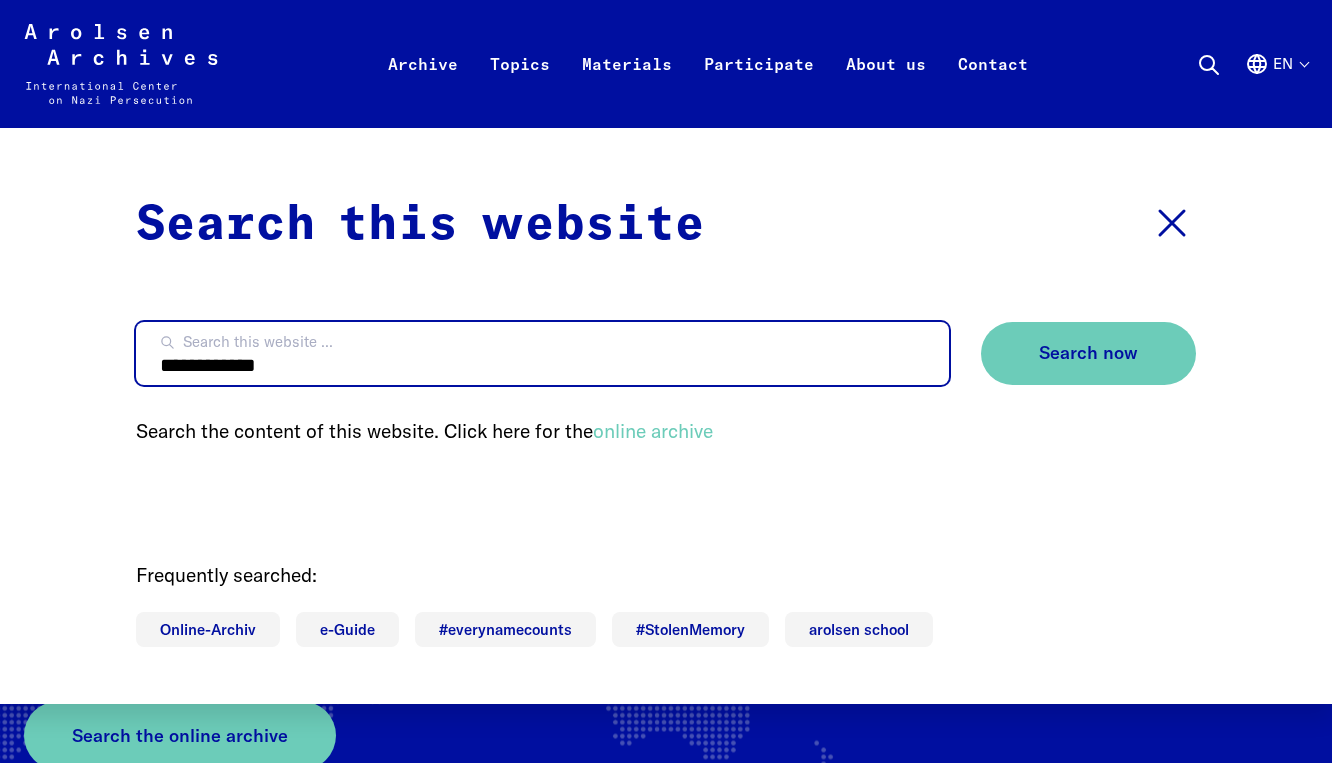 type on "**********" 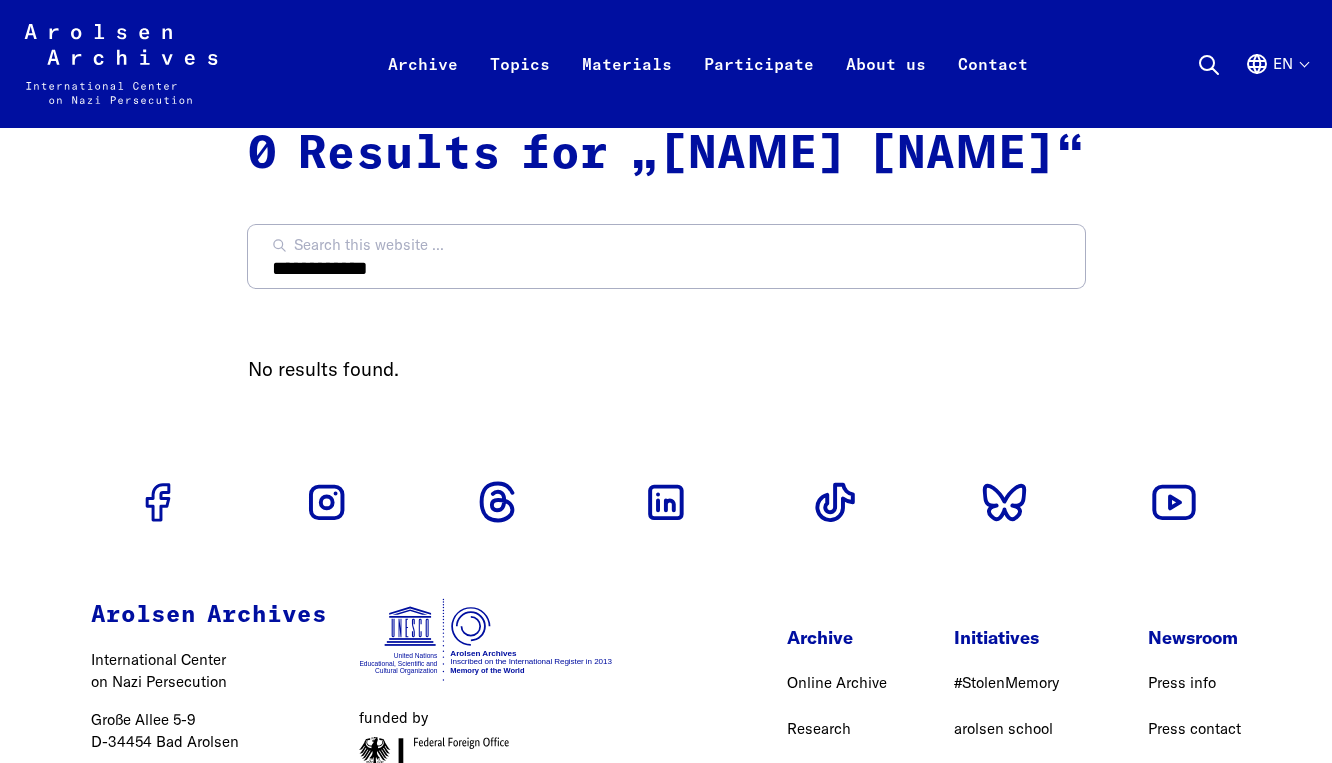 scroll, scrollTop: 0, scrollLeft: 0, axis: both 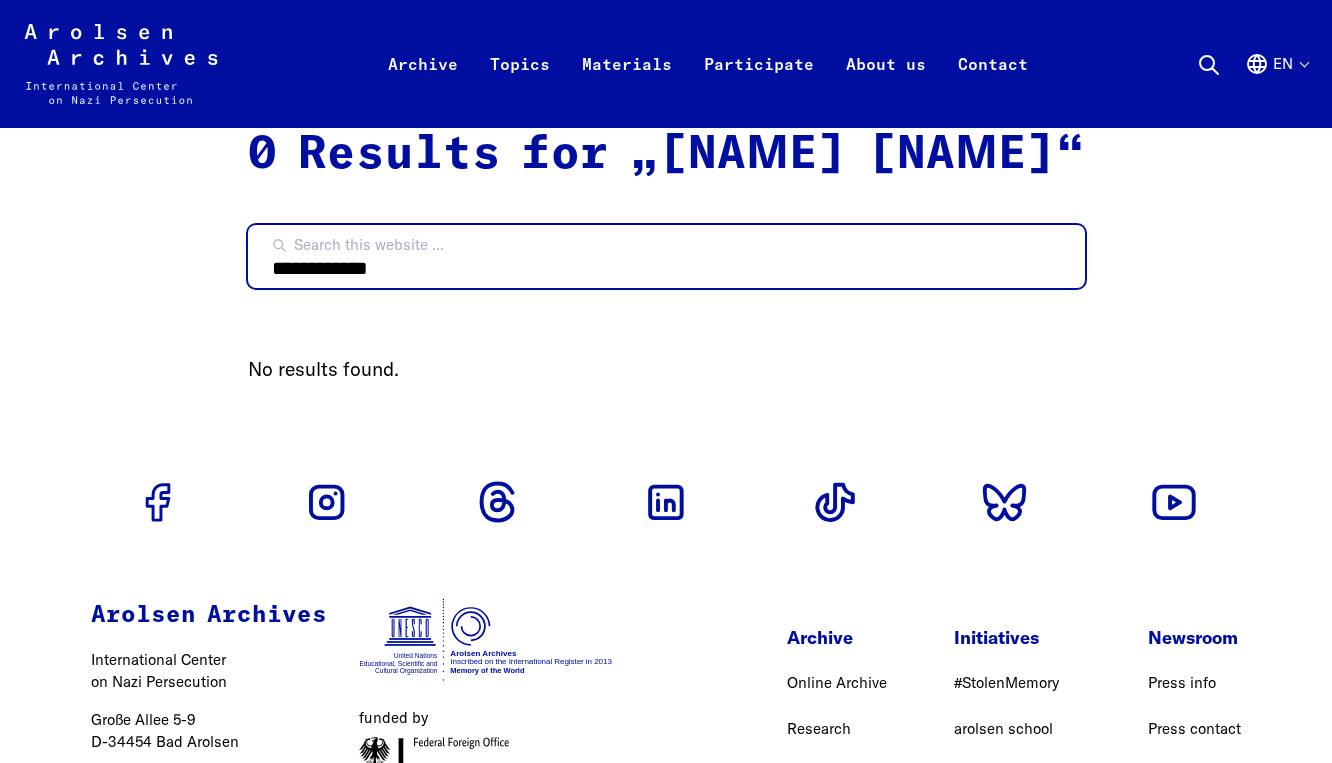click on "**********" at bounding box center (666, 256) 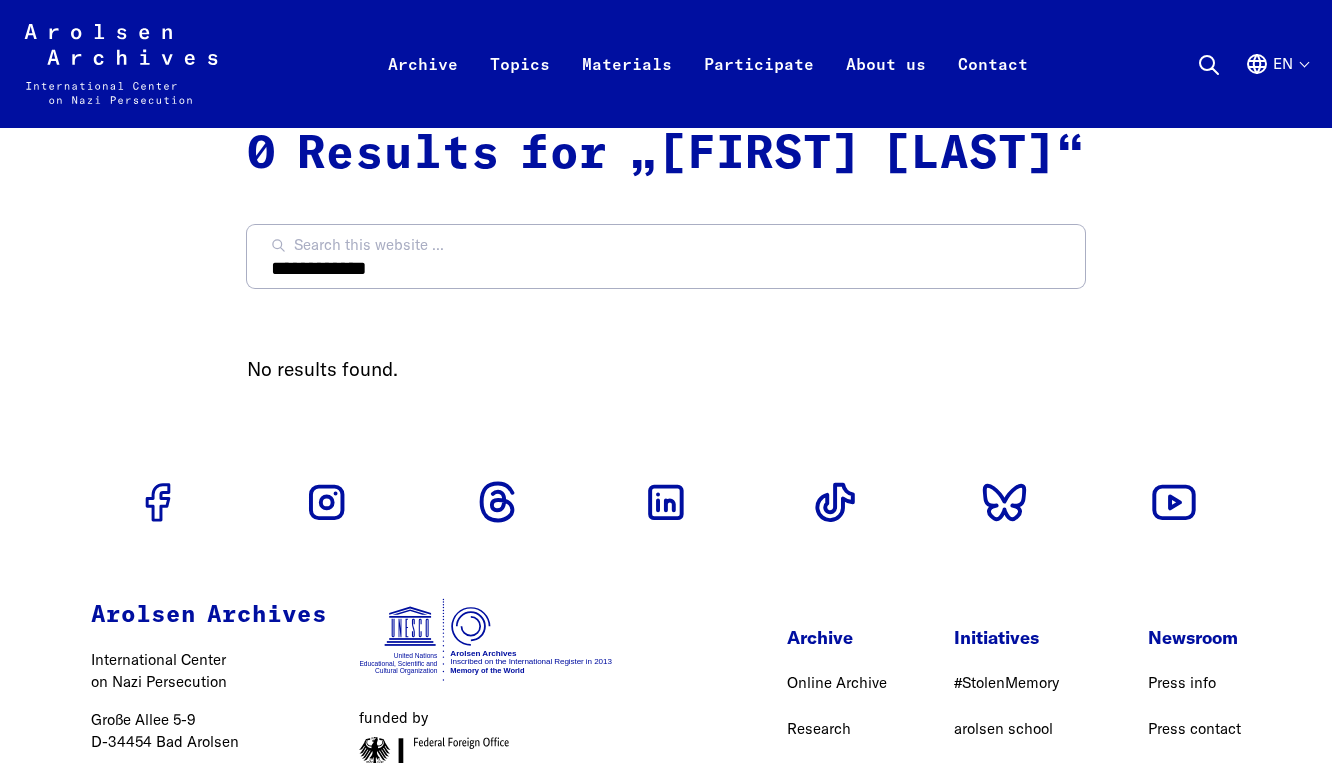 scroll, scrollTop: 0, scrollLeft: 0, axis: both 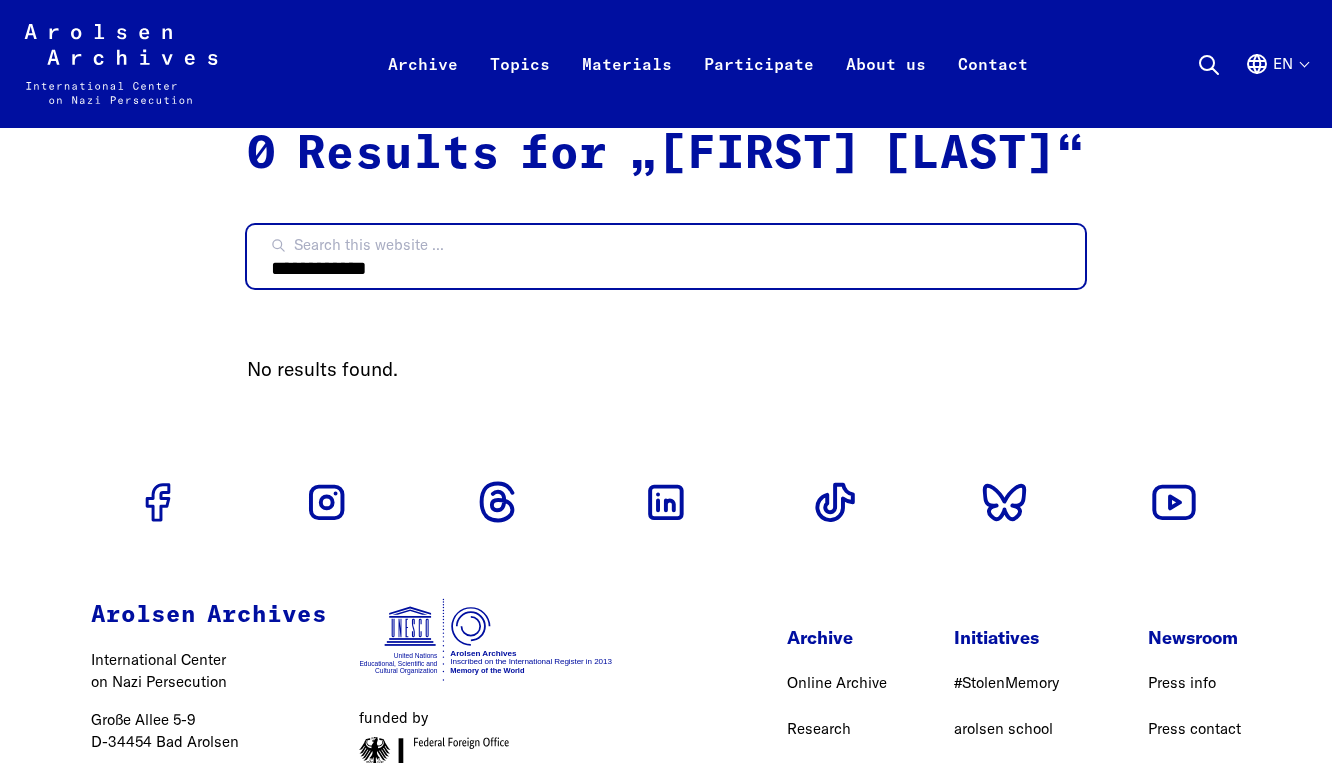 drag, startPoint x: 439, startPoint y: 272, endPoint x: 272, endPoint y: 273, distance: 167.00299 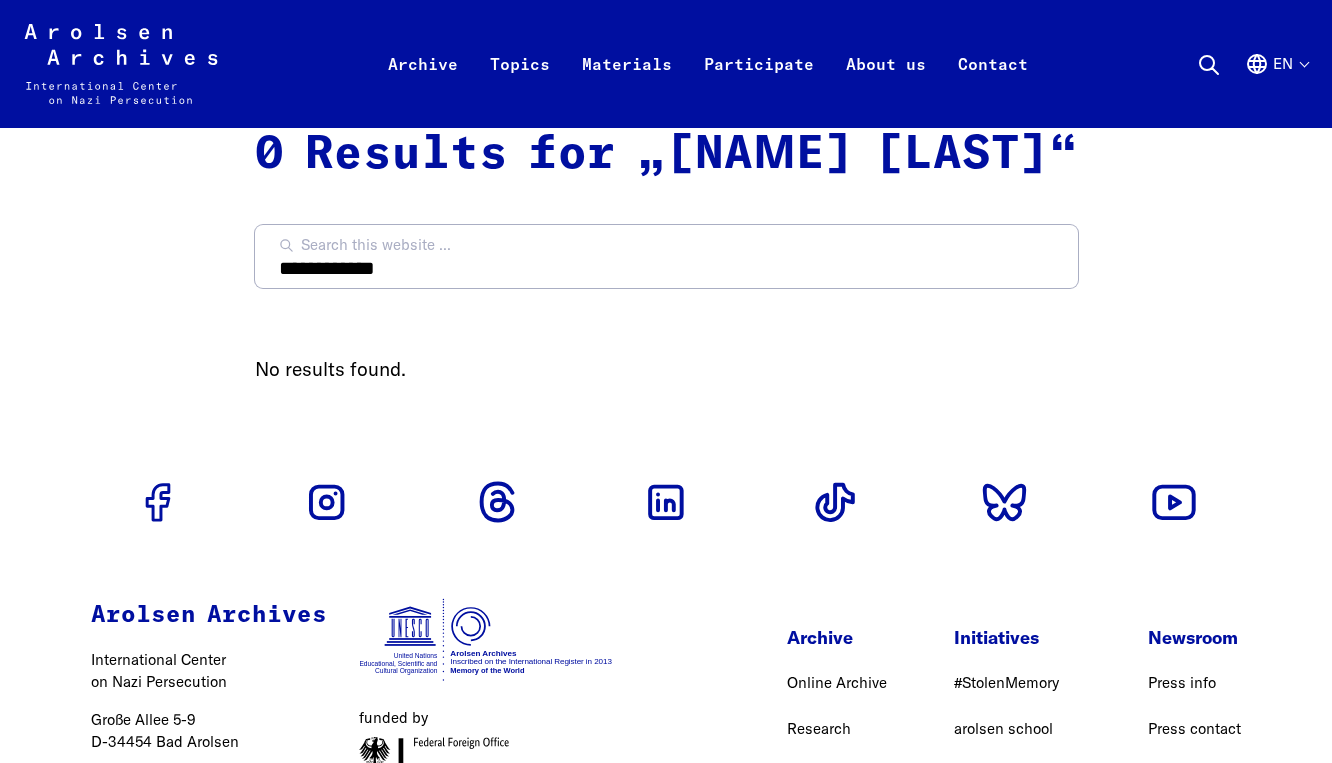 scroll, scrollTop: 0, scrollLeft: 0, axis: both 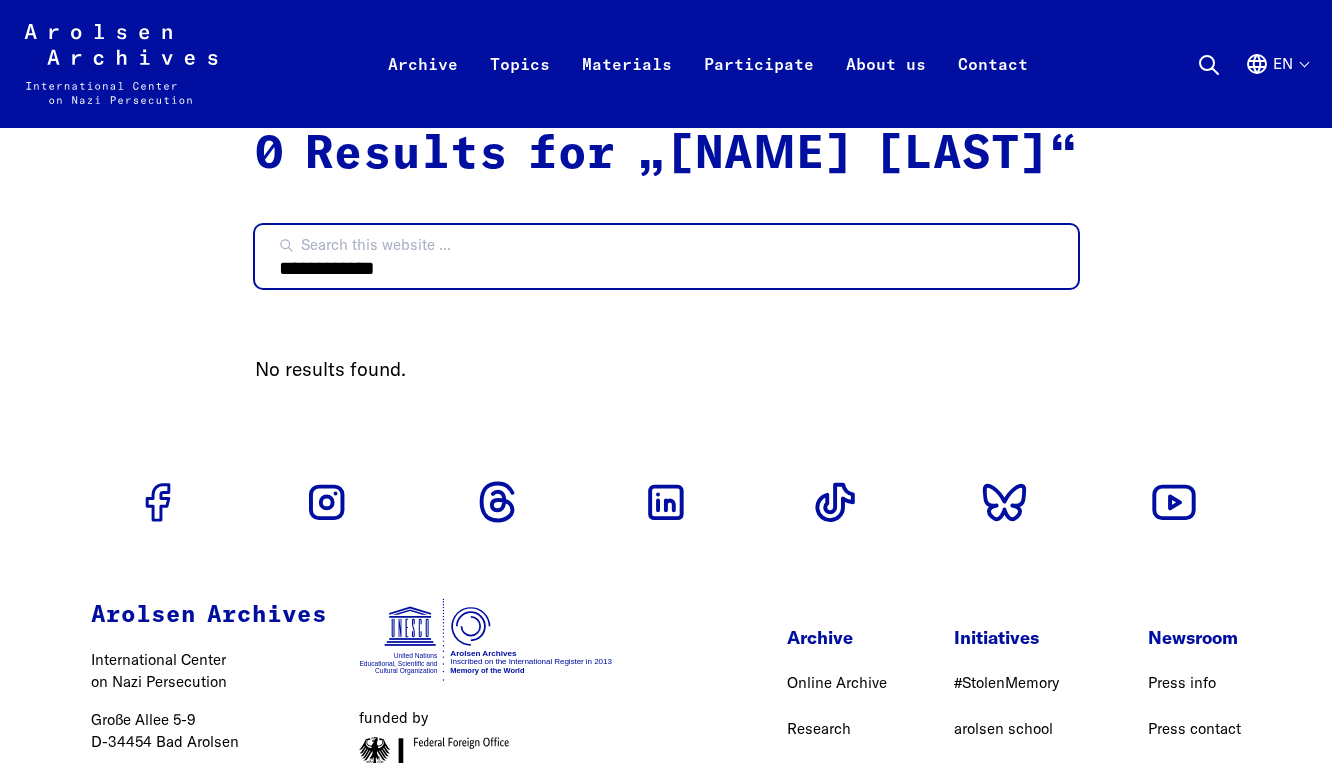 click on "**********" at bounding box center [666, 256] 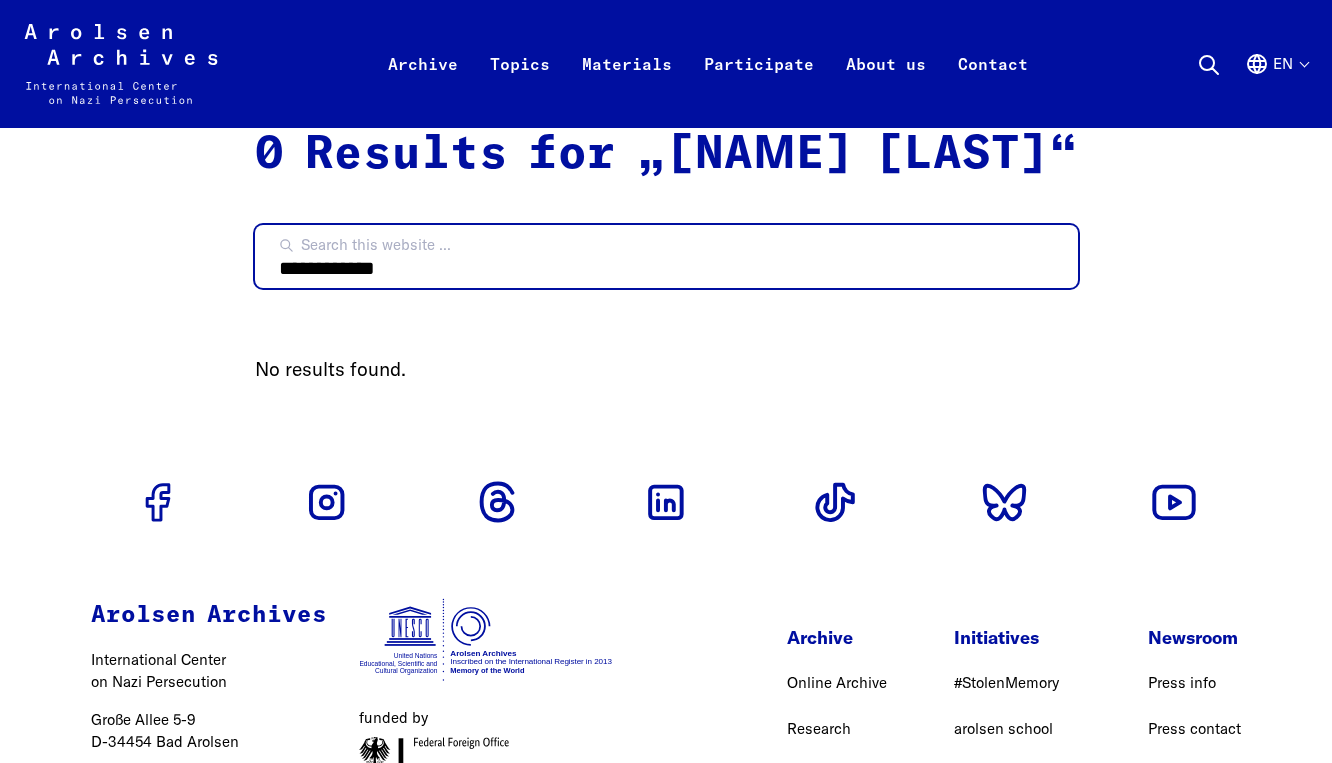type on "**********" 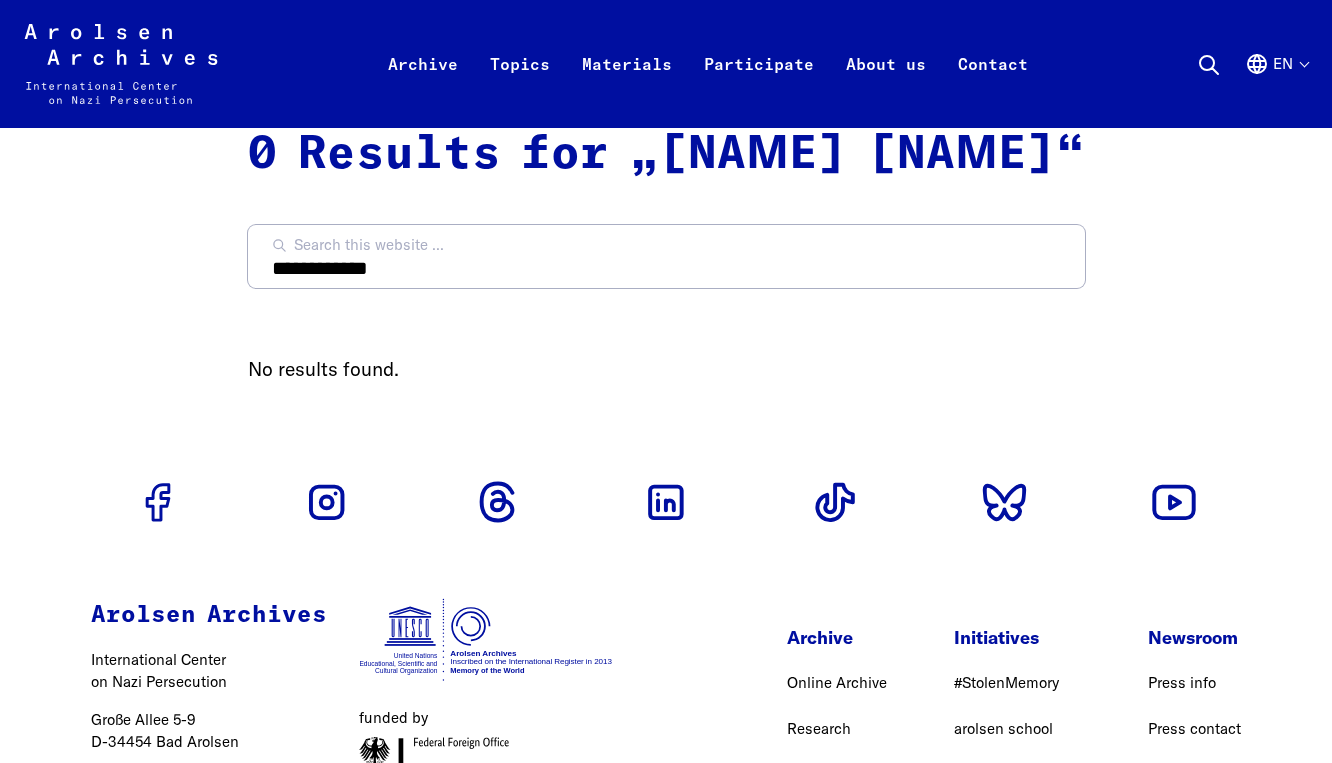 scroll, scrollTop: 0, scrollLeft: 0, axis: both 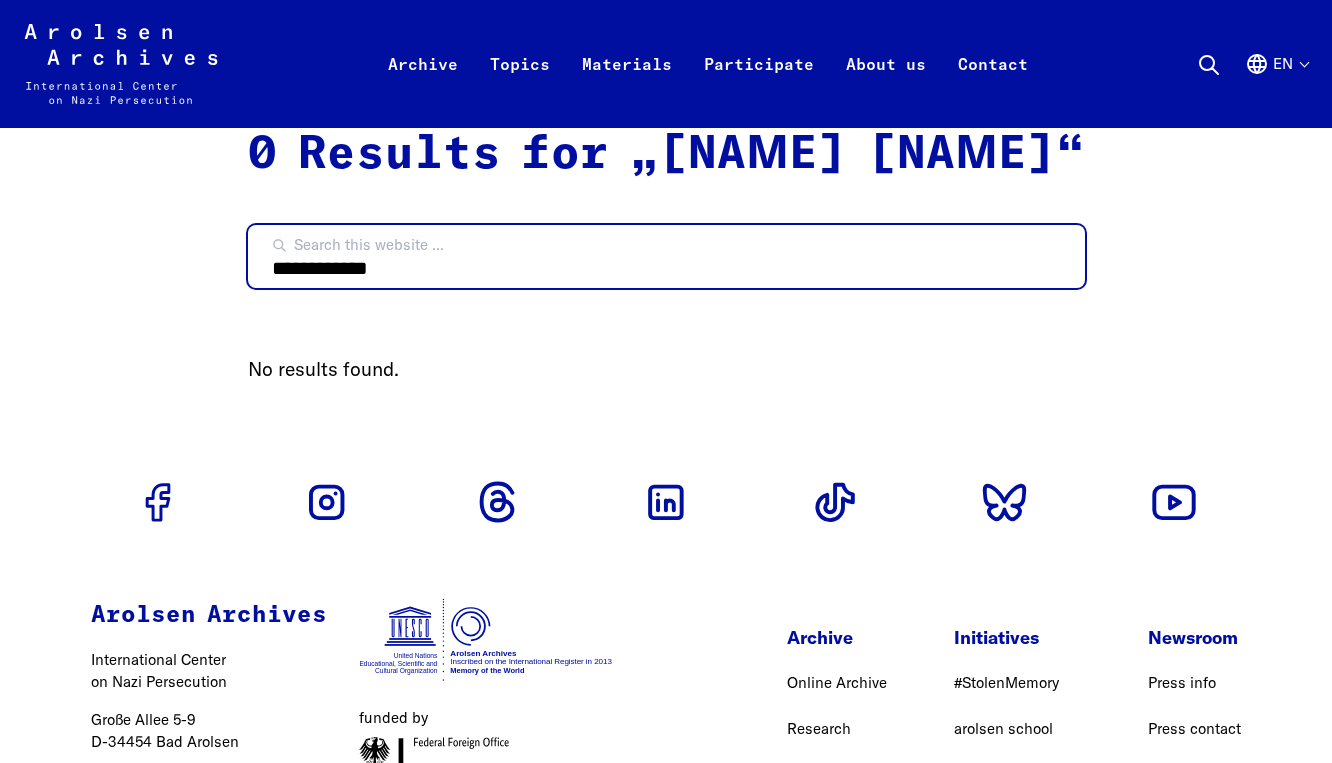 drag, startPoint x: 419, startPoint y: 273, endPoint x: 155, endPoint y: 271, distance: 264.00757 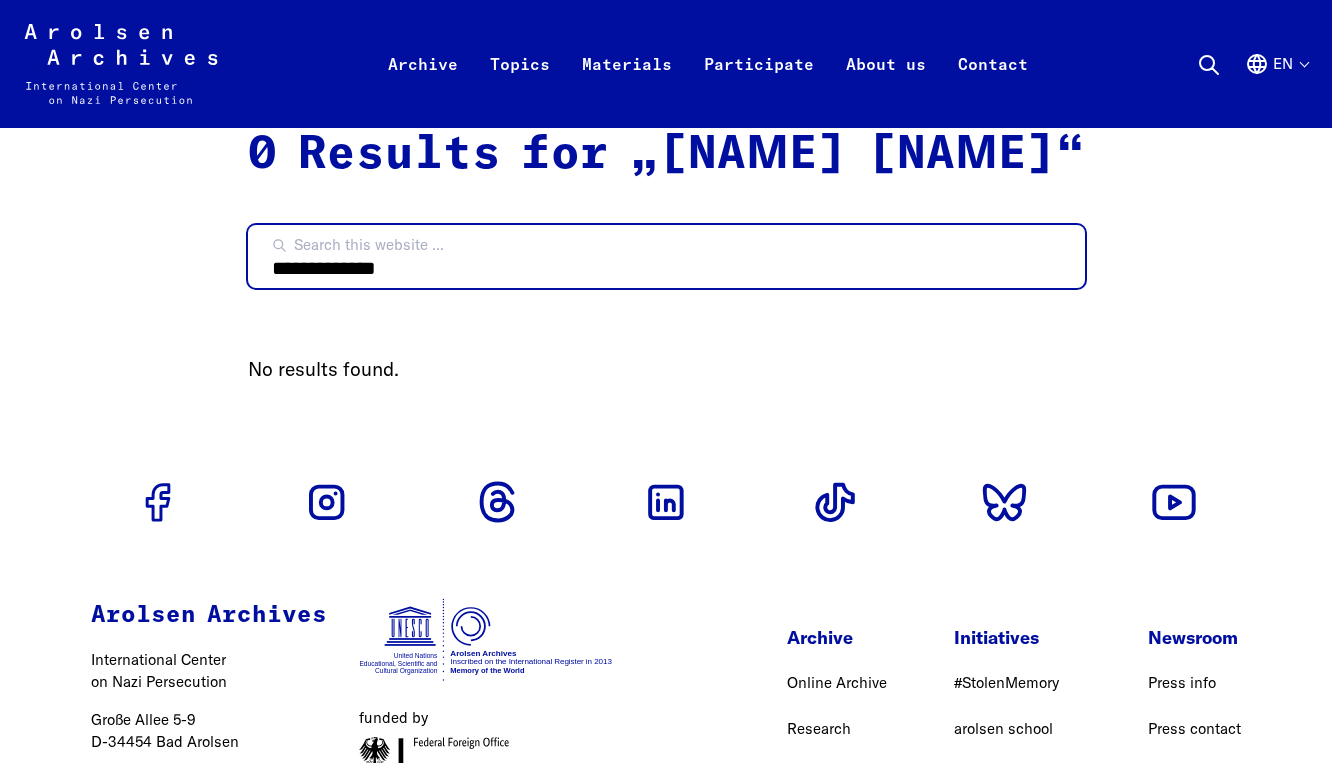 type on "**********" 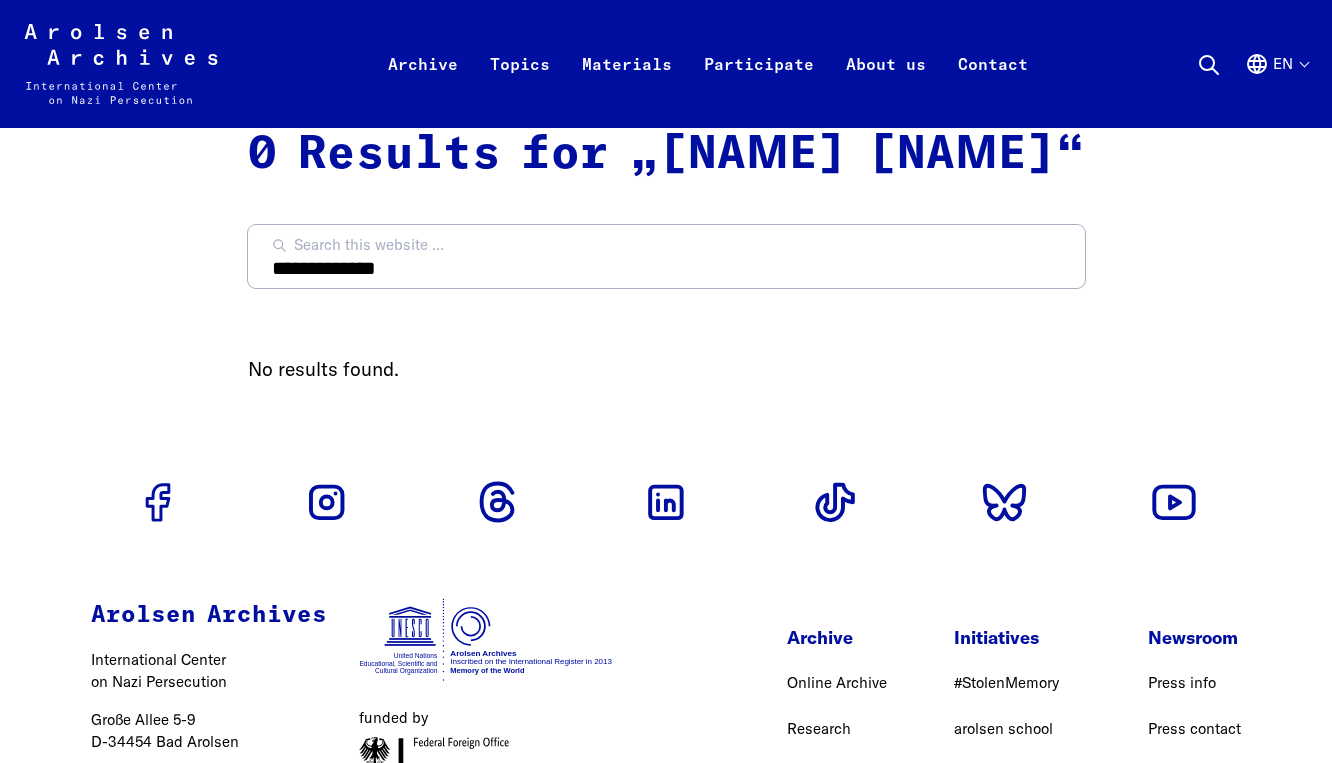 scroll, scrollTop: 0, scrollLeft: 0, axis: both 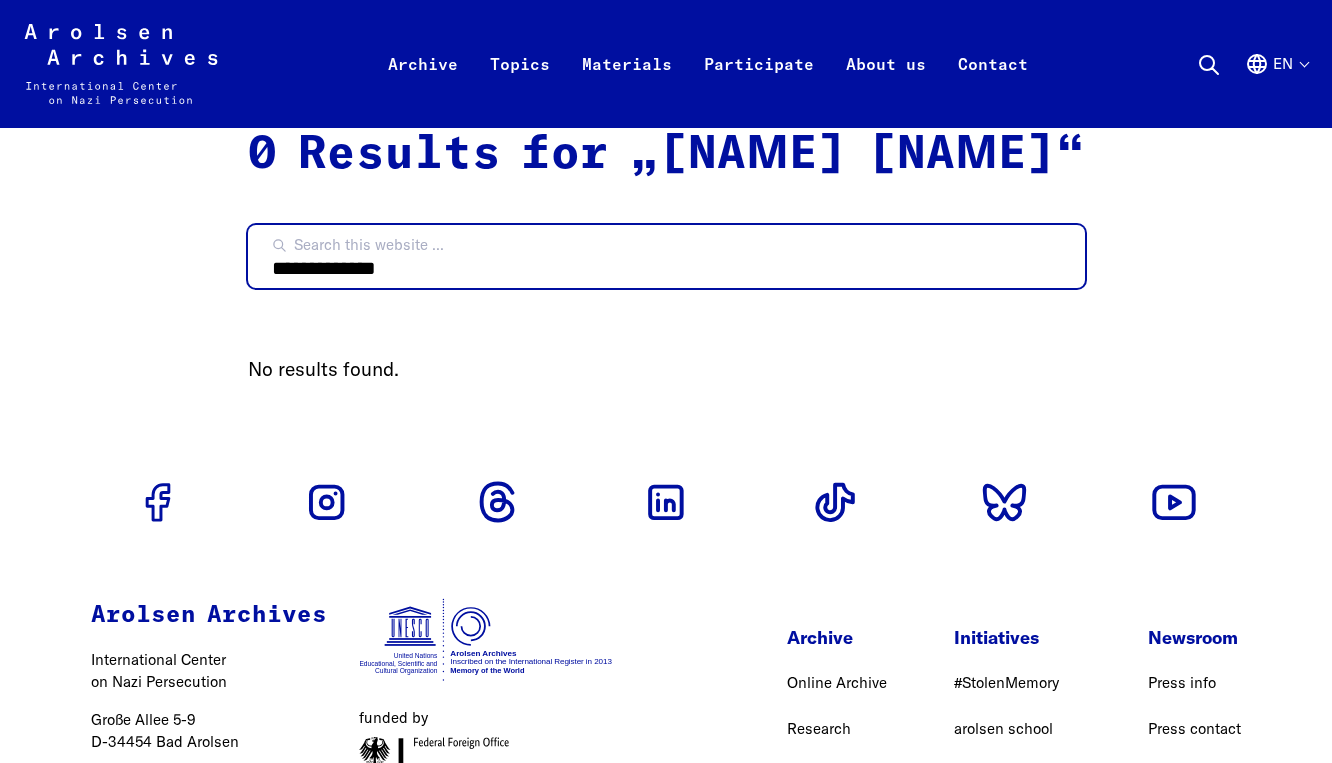 click on "**********" at bounding box center (666, 256) 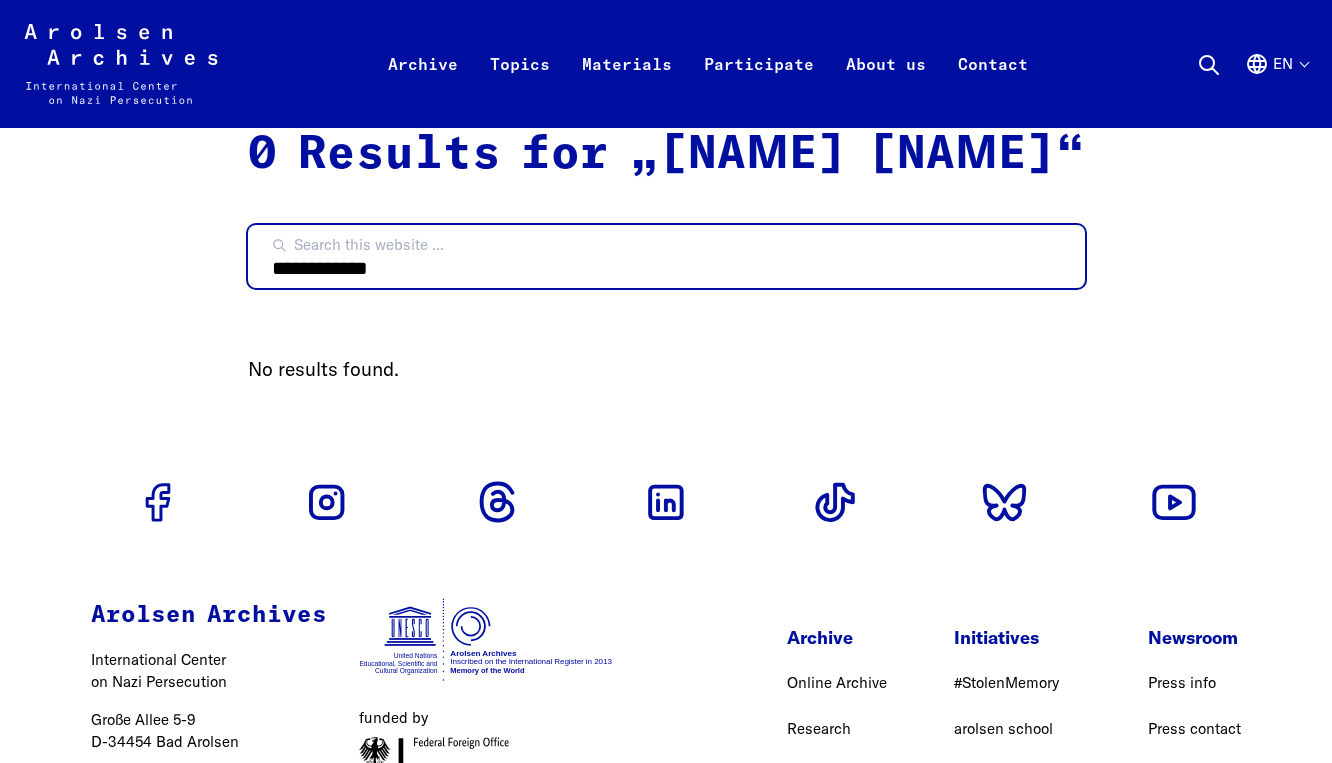 type on "**********" 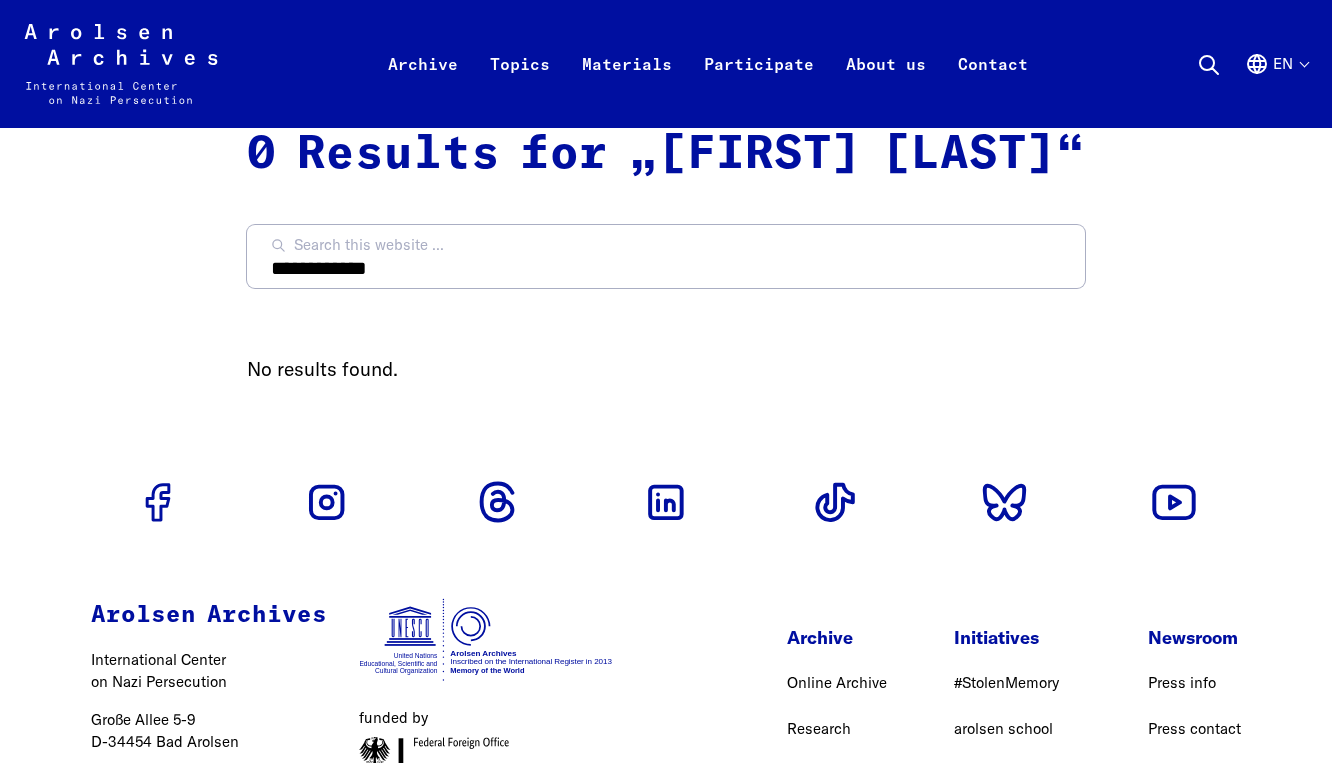 scroll, scrollTop: 0, scrollLeft: 0, axis: both 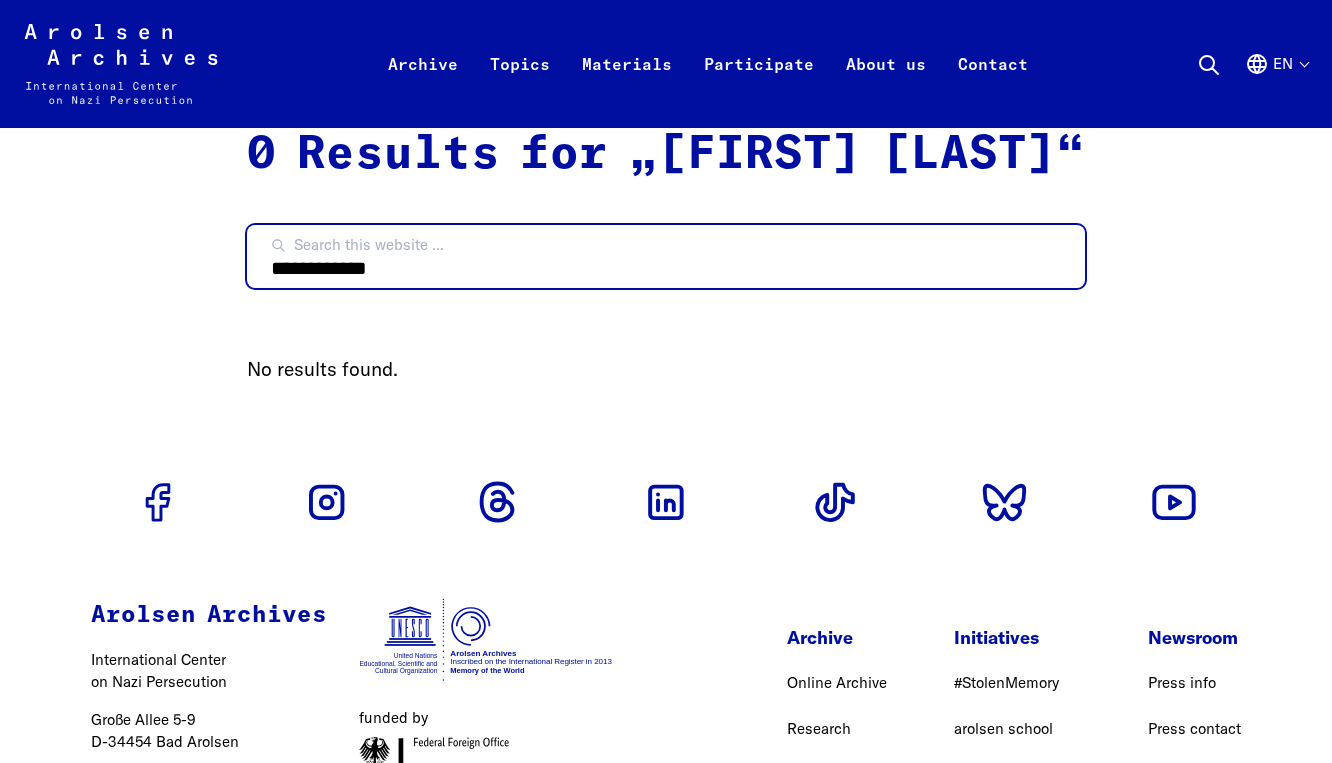 click on "**********" at bounding box center (666, 256) 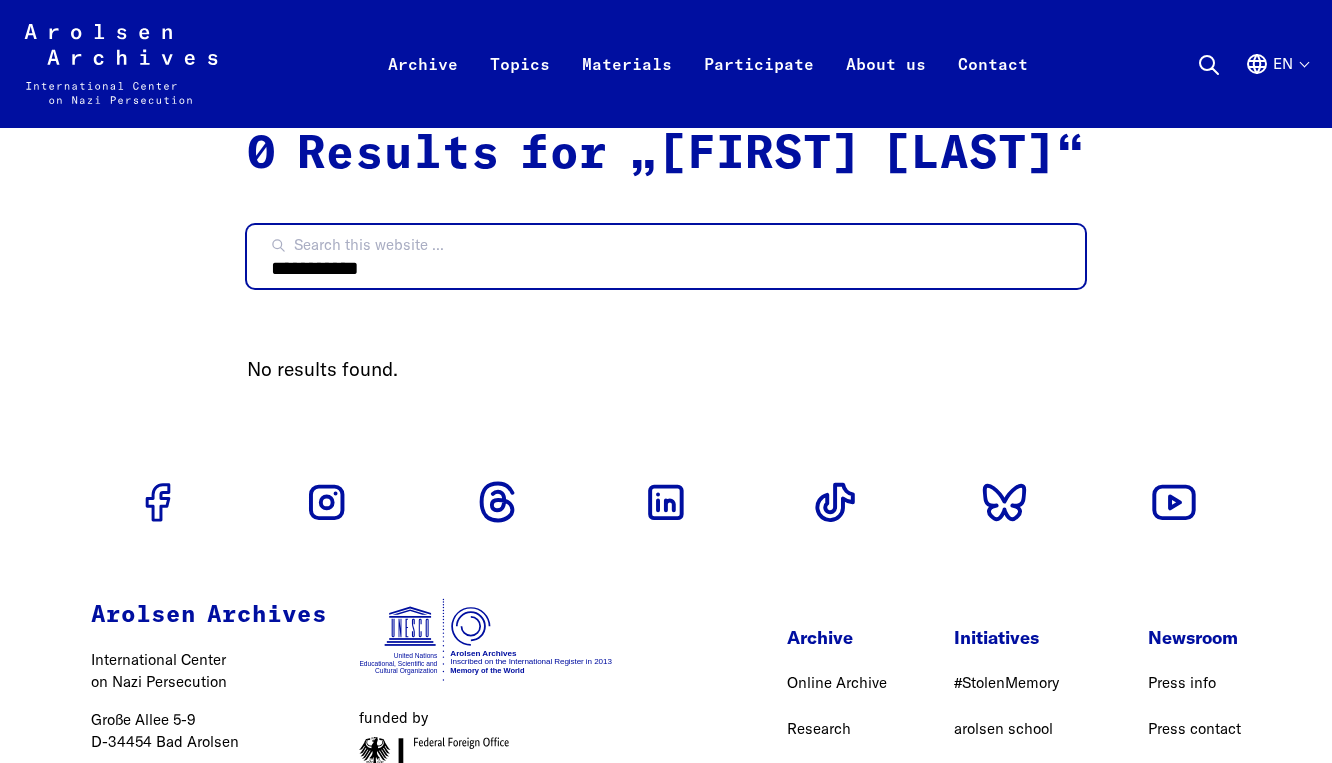 type on "**********" 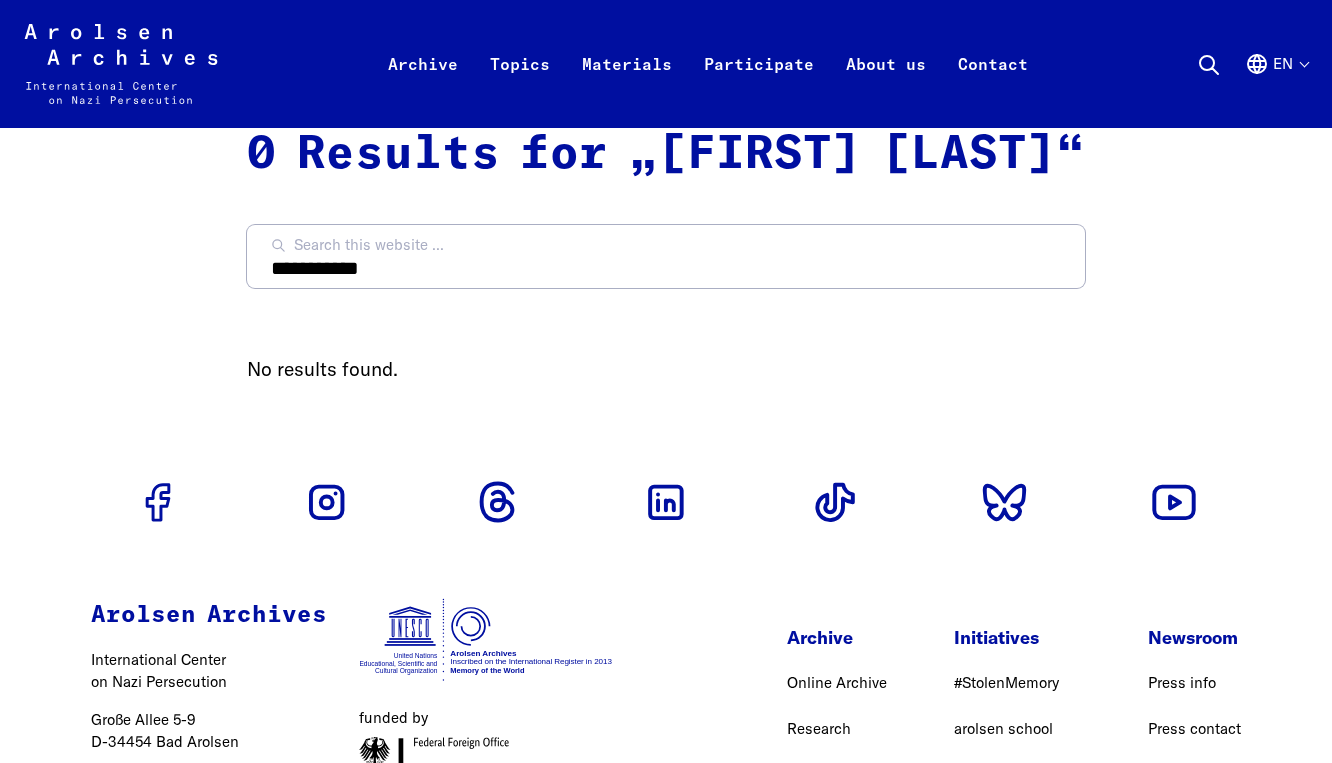 scroll, scrollTop: 0, scrollLeft: 0, axis: both 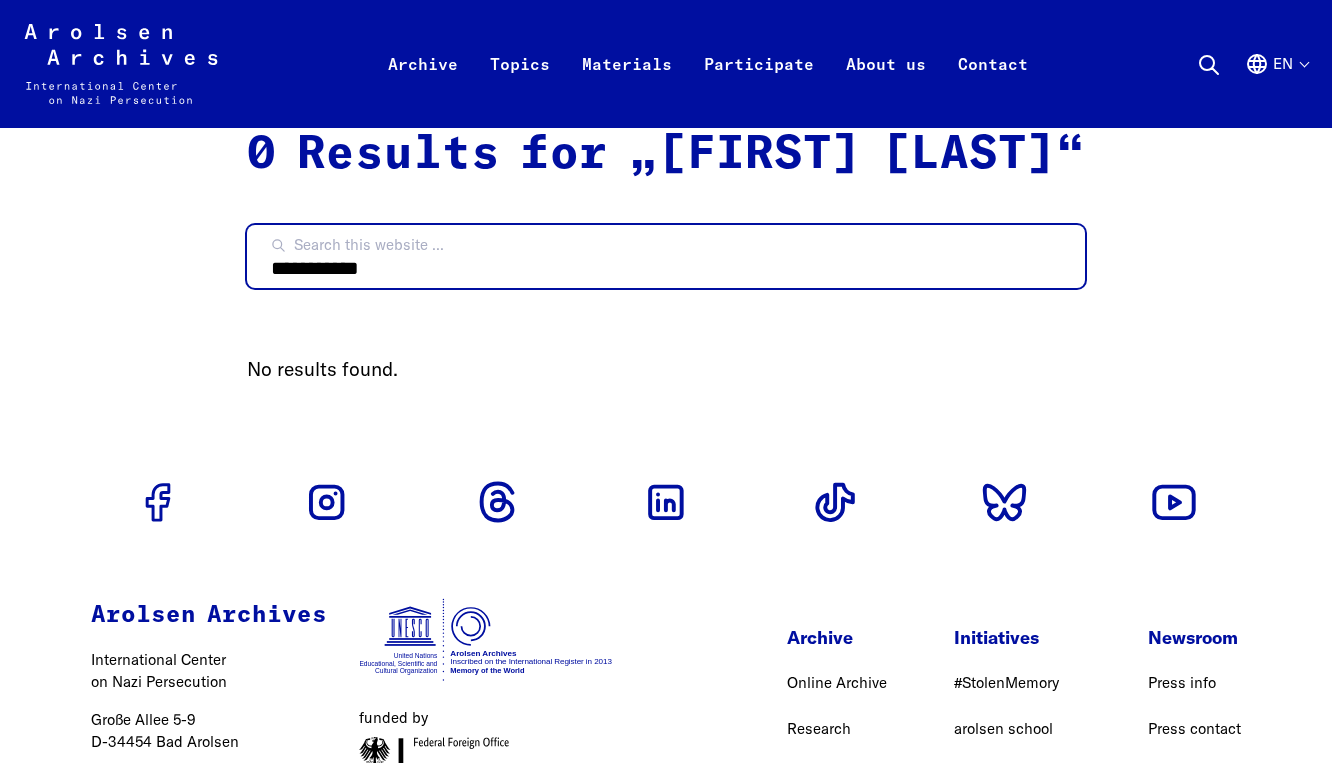 click on "**********" at bounding box center [666, 256] 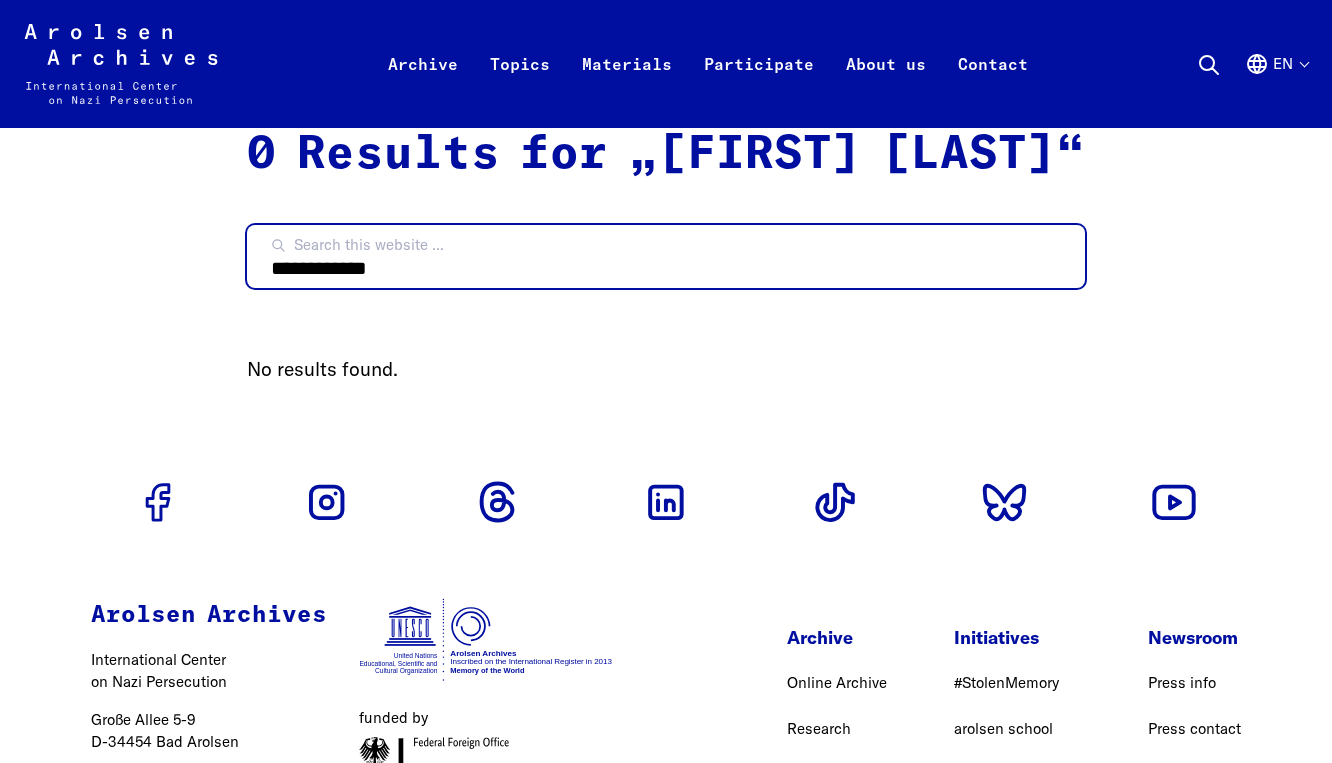 click on "**********" at bounding box center (666, 256) 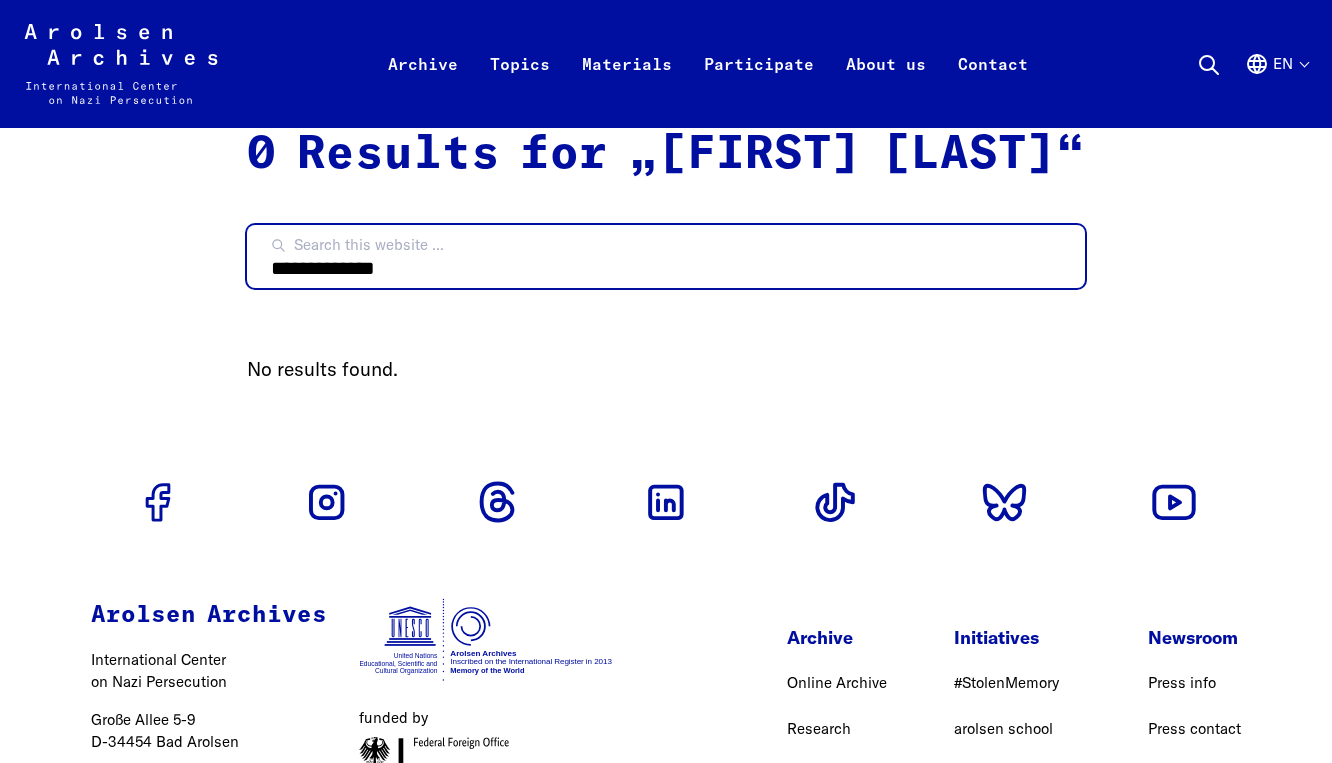 type on "**********" 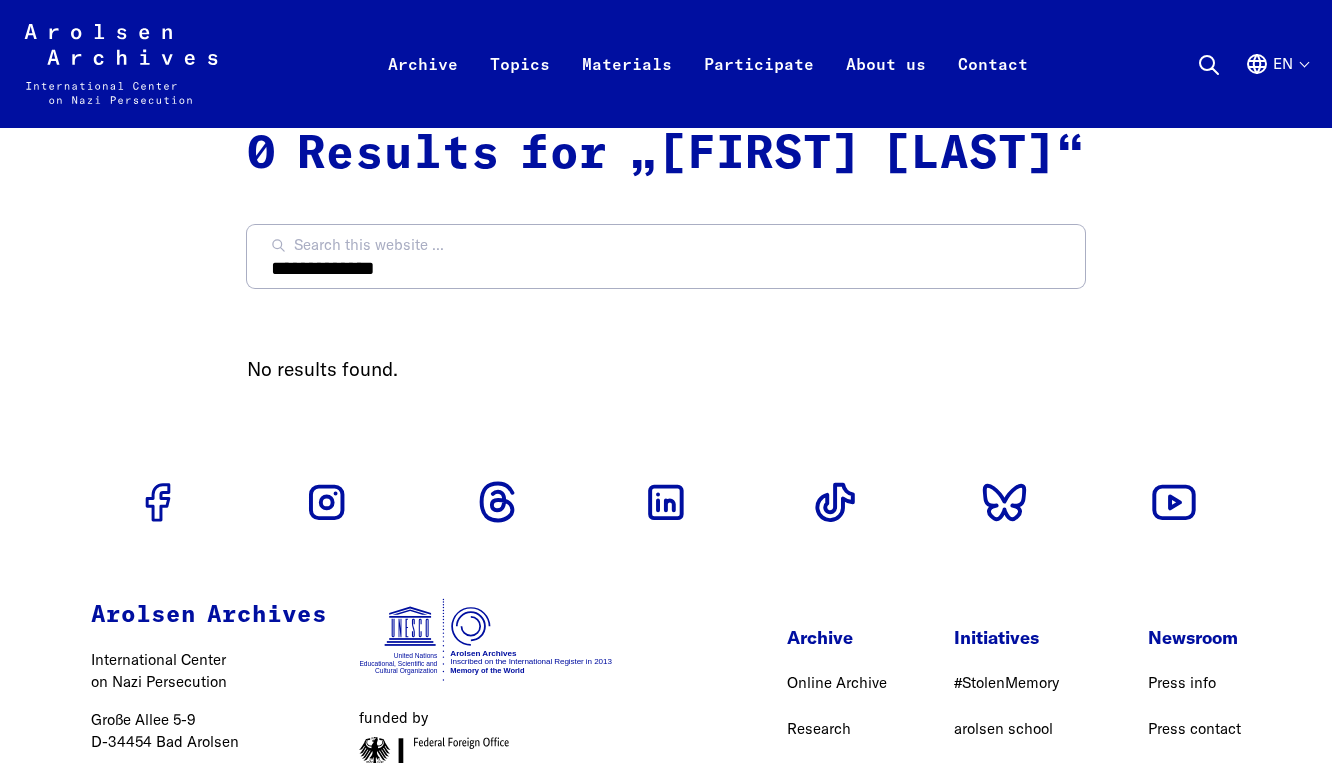 scroll, scrollTop: 0, scrollLeft: 0, axis: both 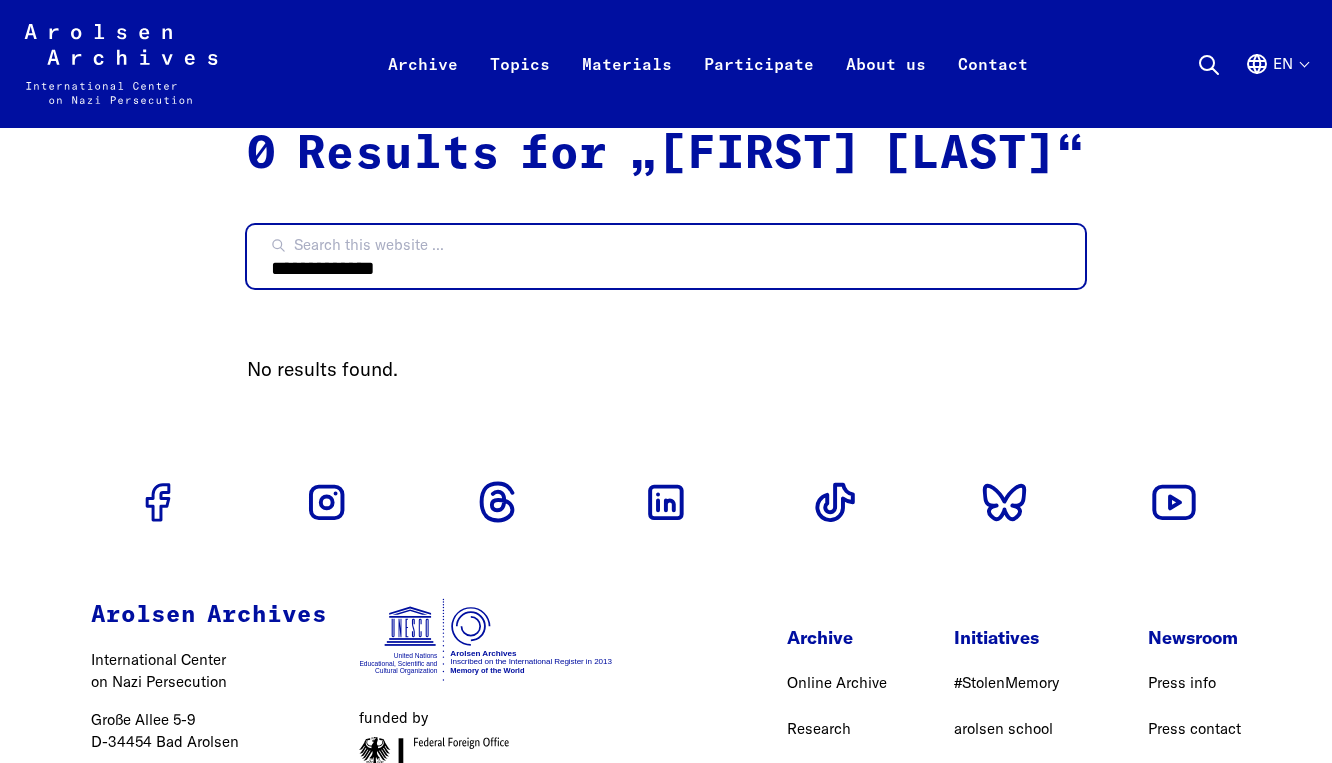click on "**********" at bounding box center [666, 256] 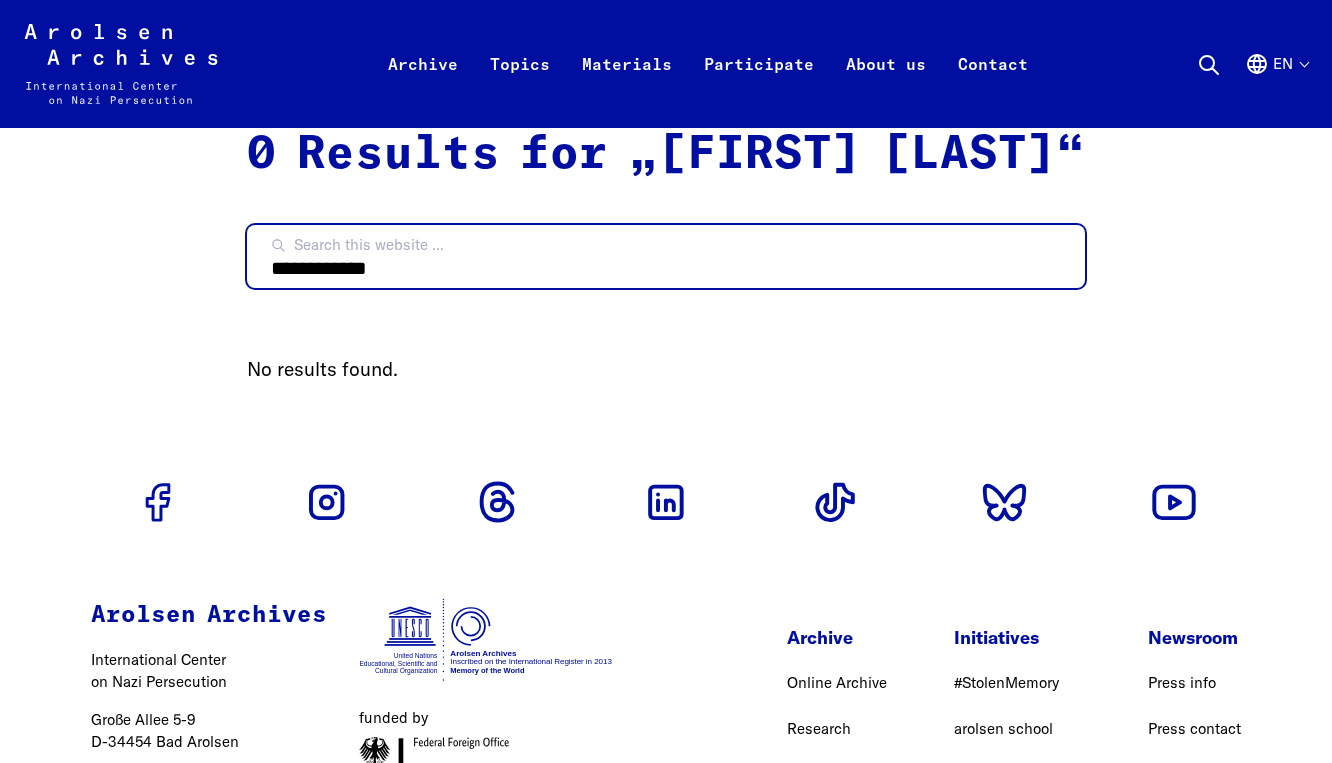 type on "**********" 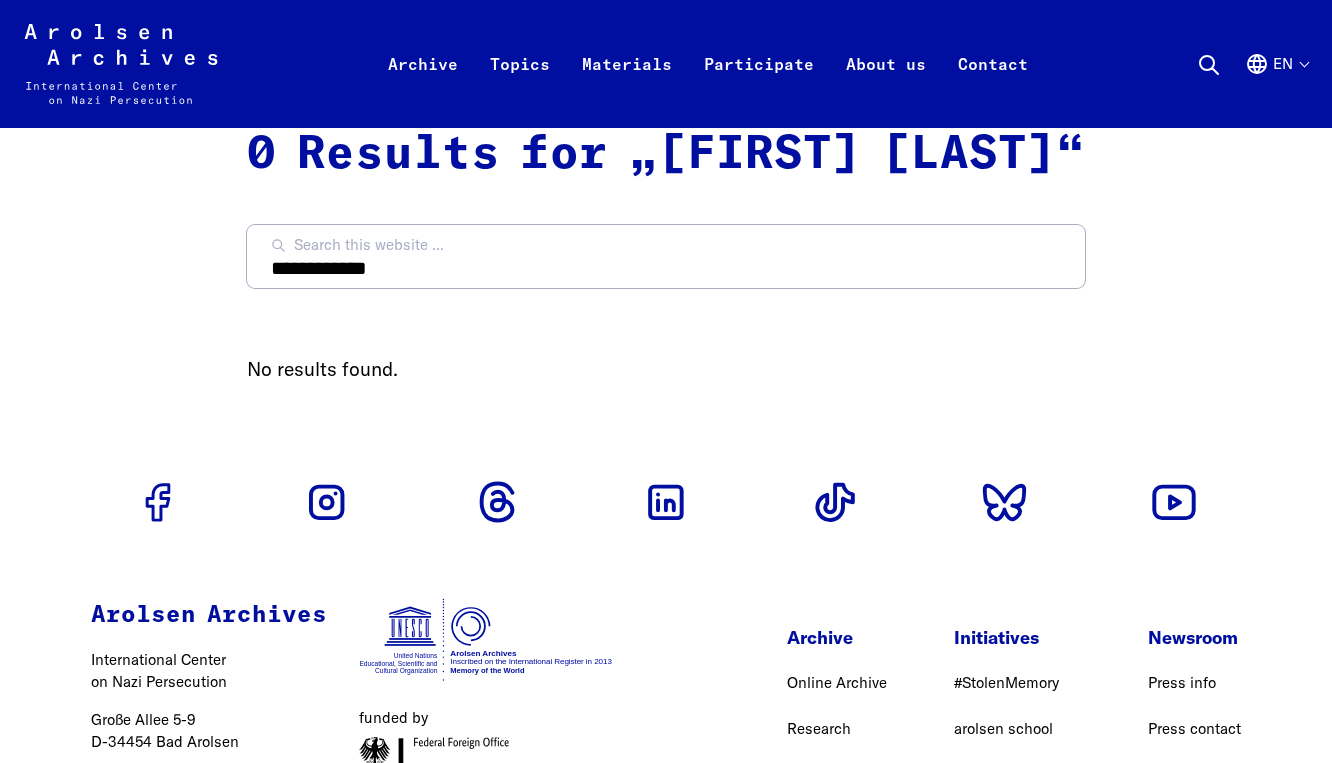 scroll, scrollTop: 0, scrollLeft: 0, axis: both 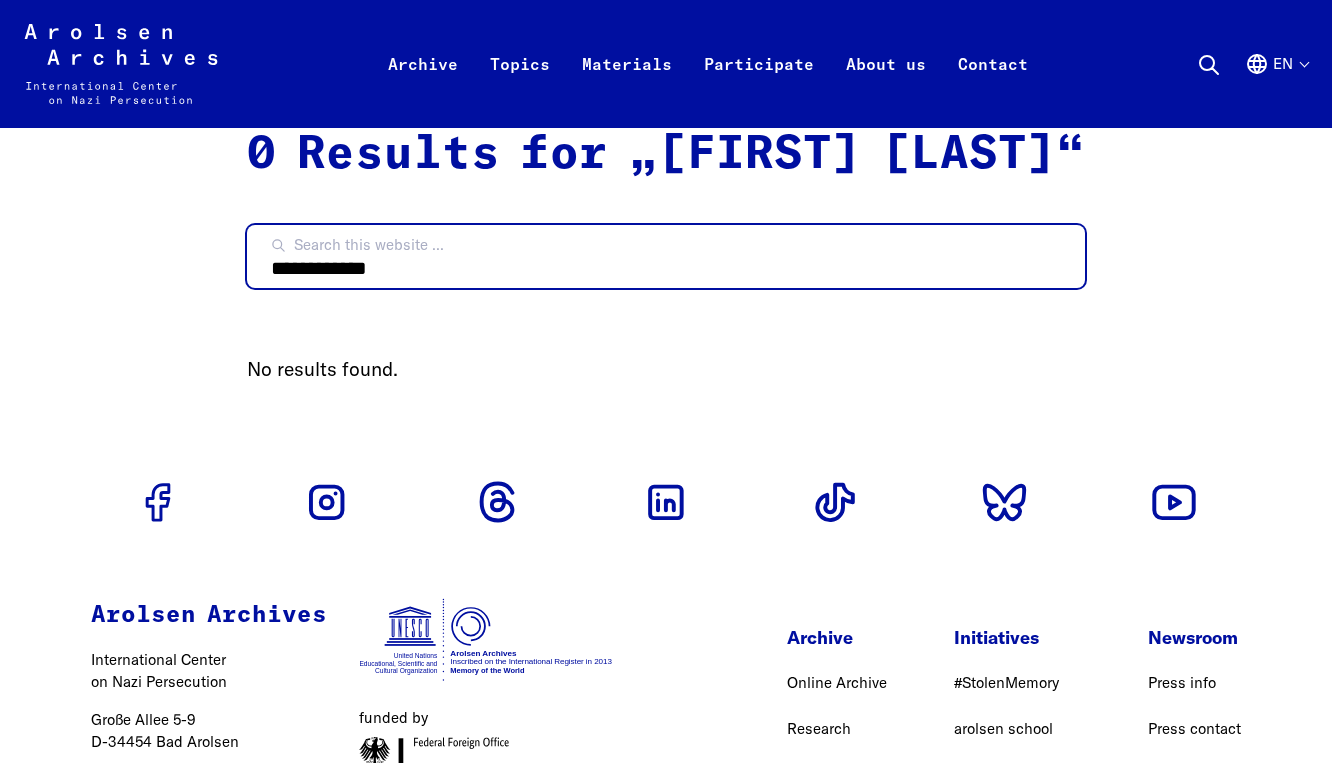 click on "**********" at bounding box center [666, 256] 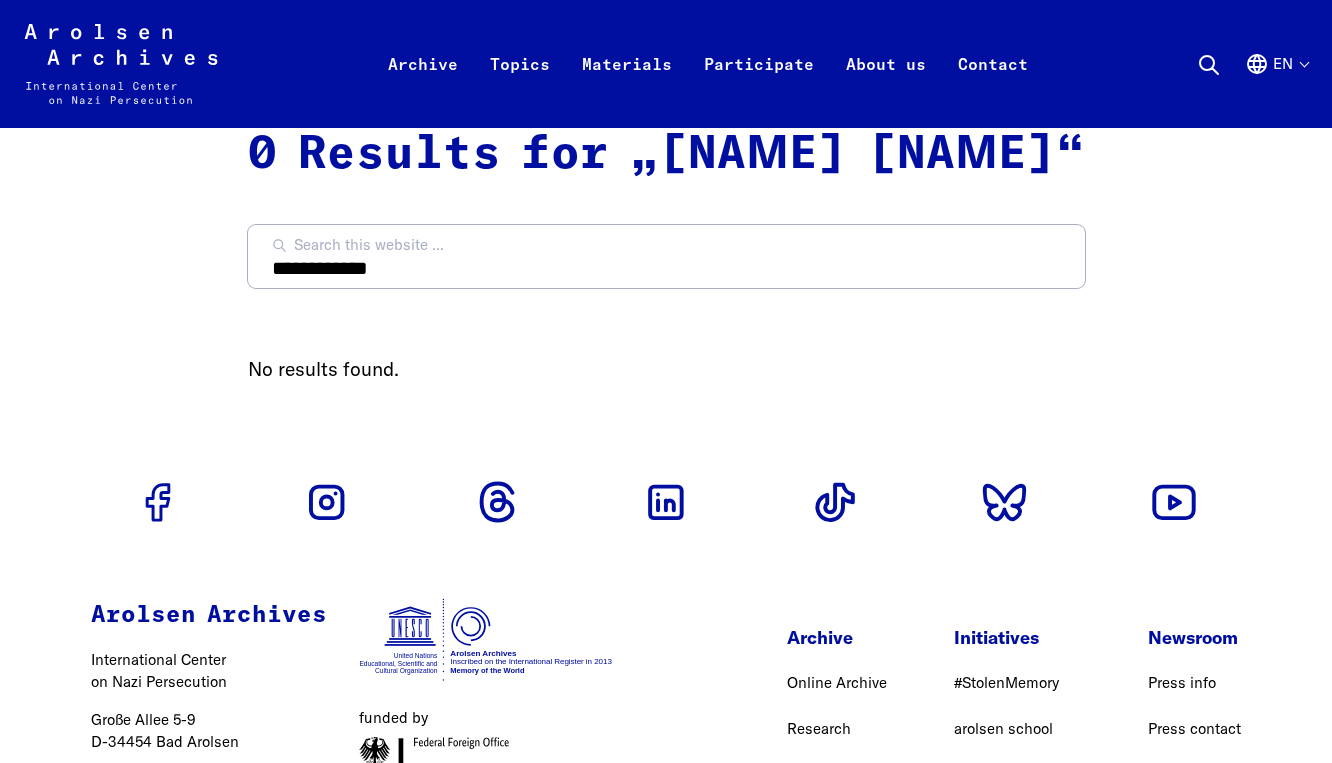 scroll, scrollTop: 0, scrollLeft: 0, axis: both 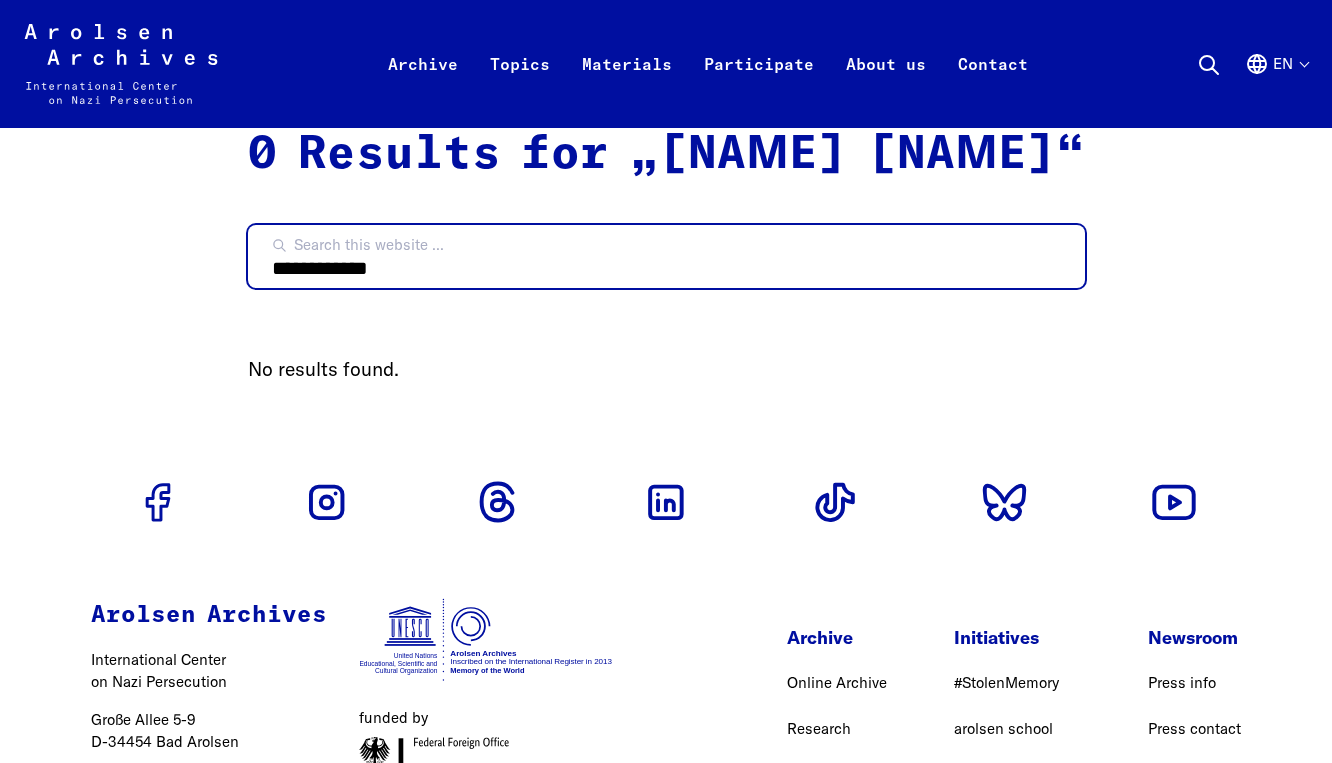 click on "**********" at bounding box center [666, 256] 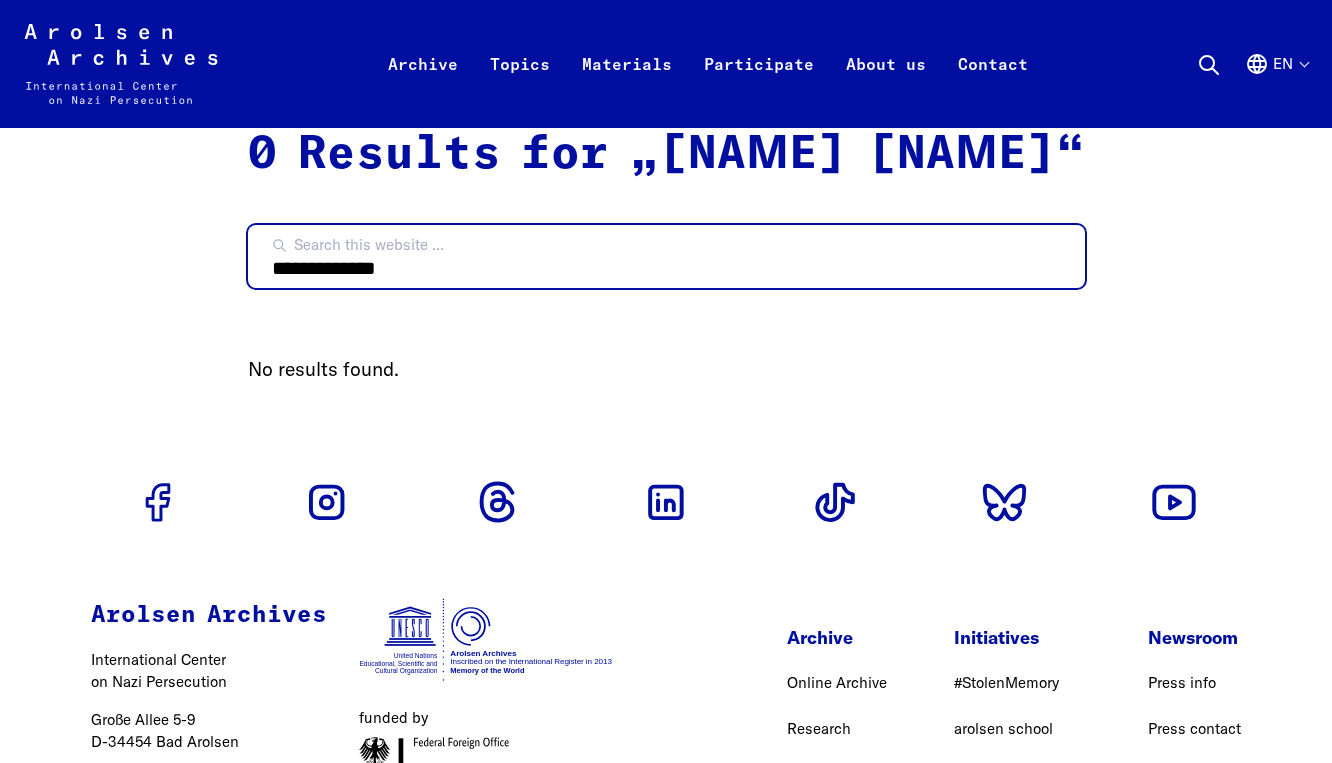 type on "**********" 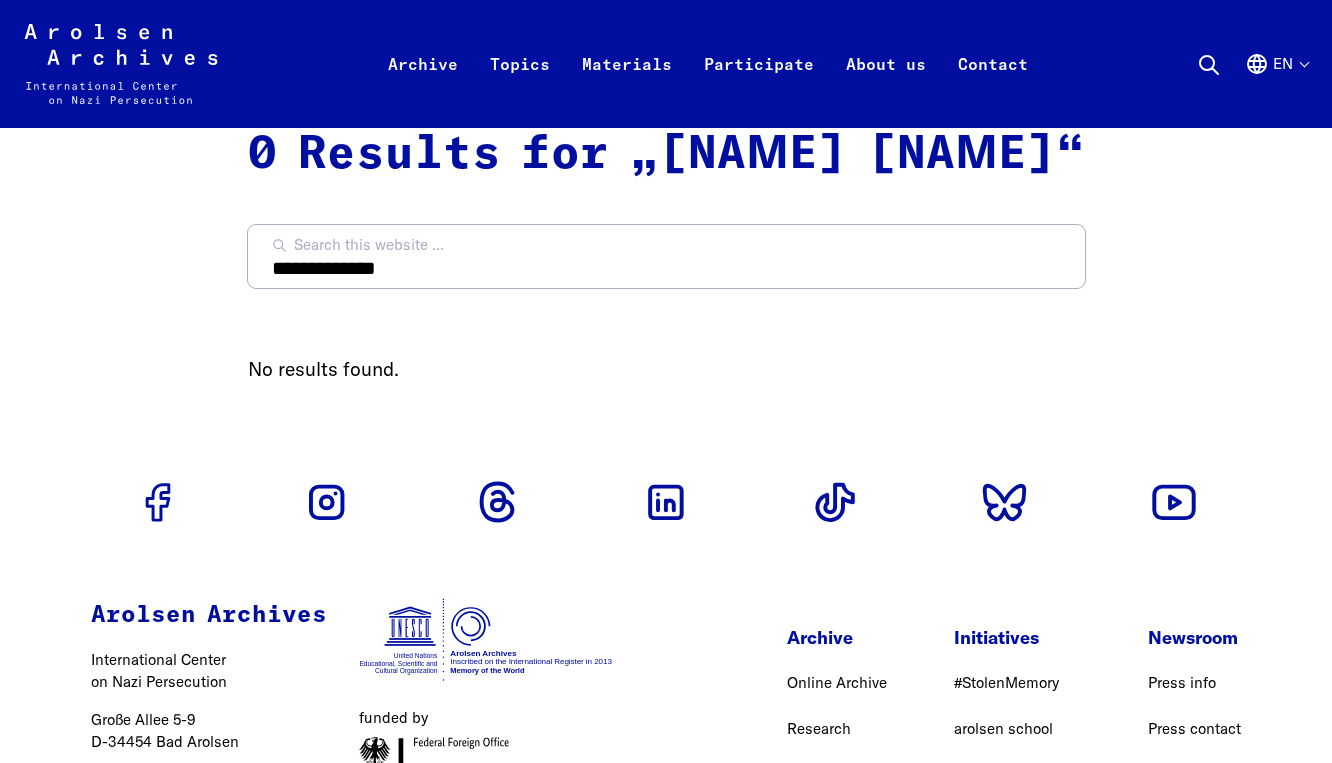 scroll, scrollTop: 0, scrollLeft: 0, axis: both 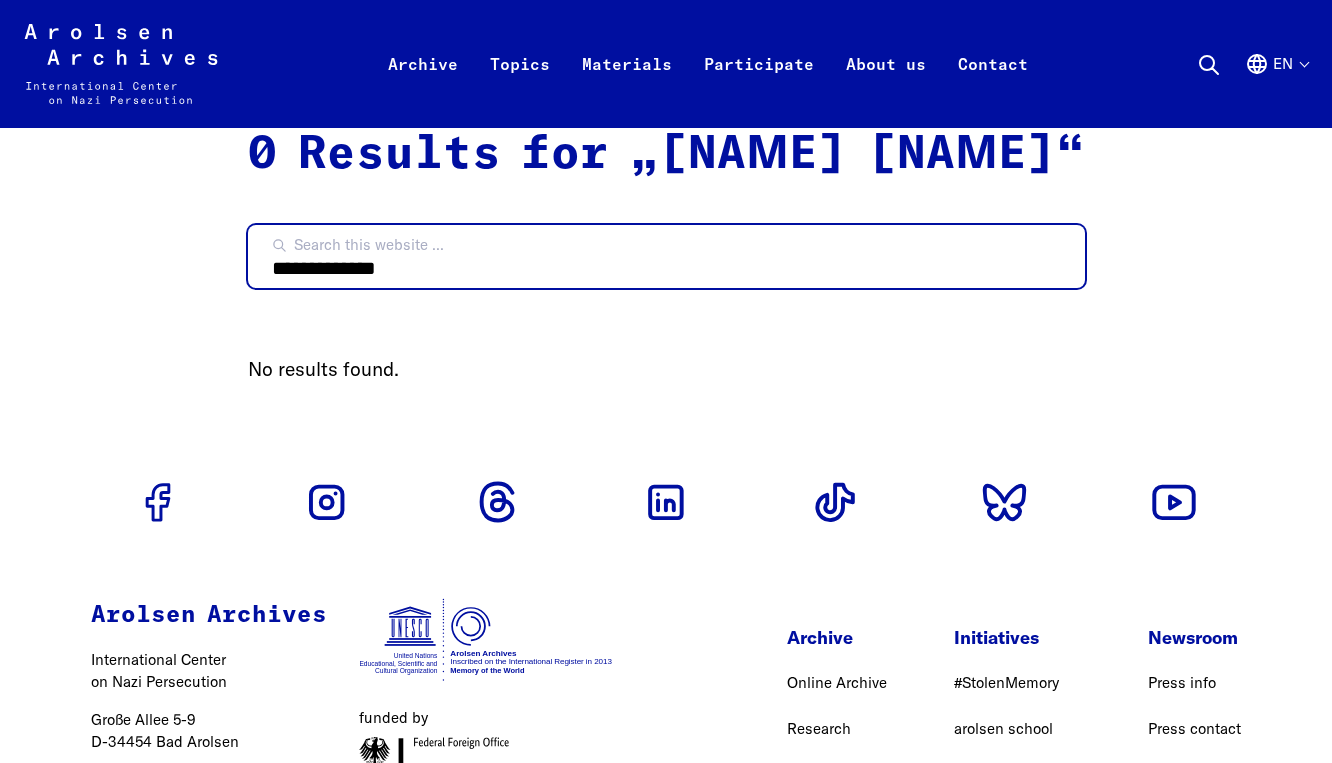 click on "**********" at bounding box center (666, 256) 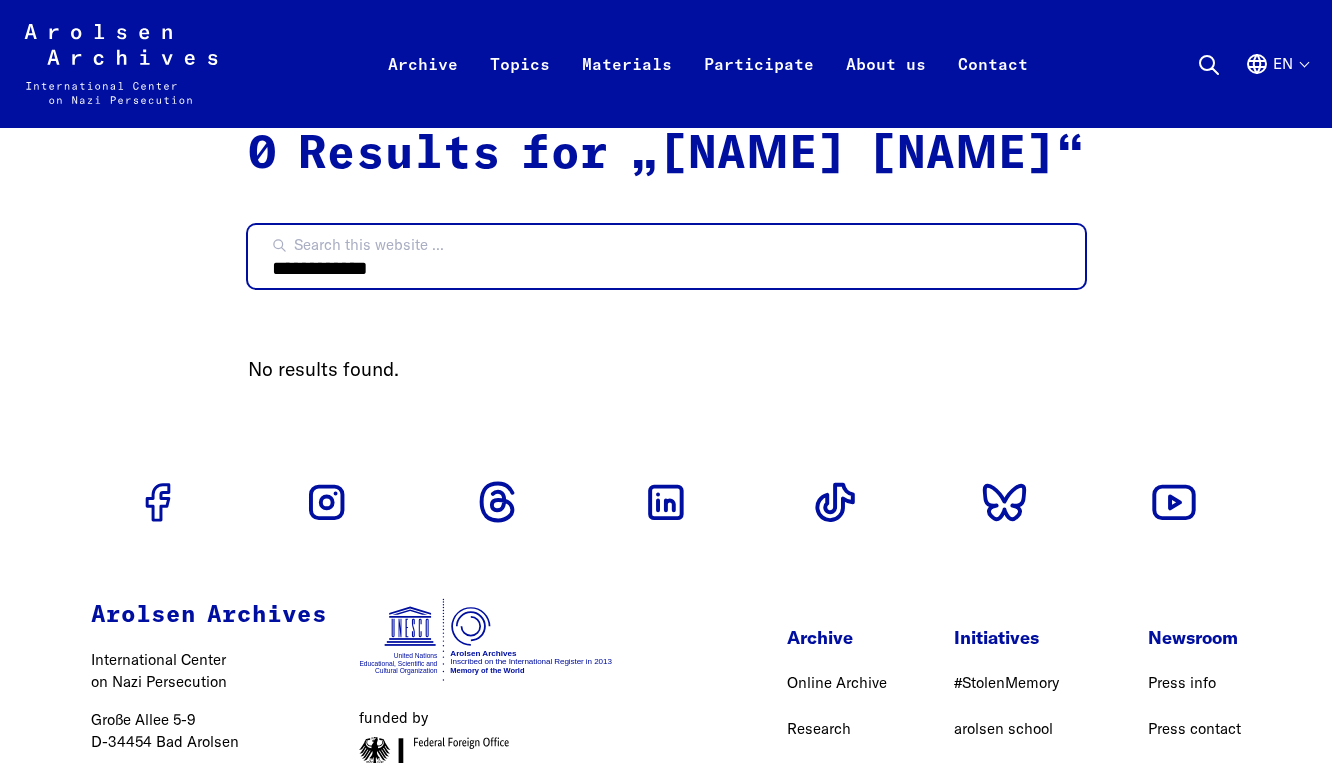 click on "**********" at bounding box center [666, 256] 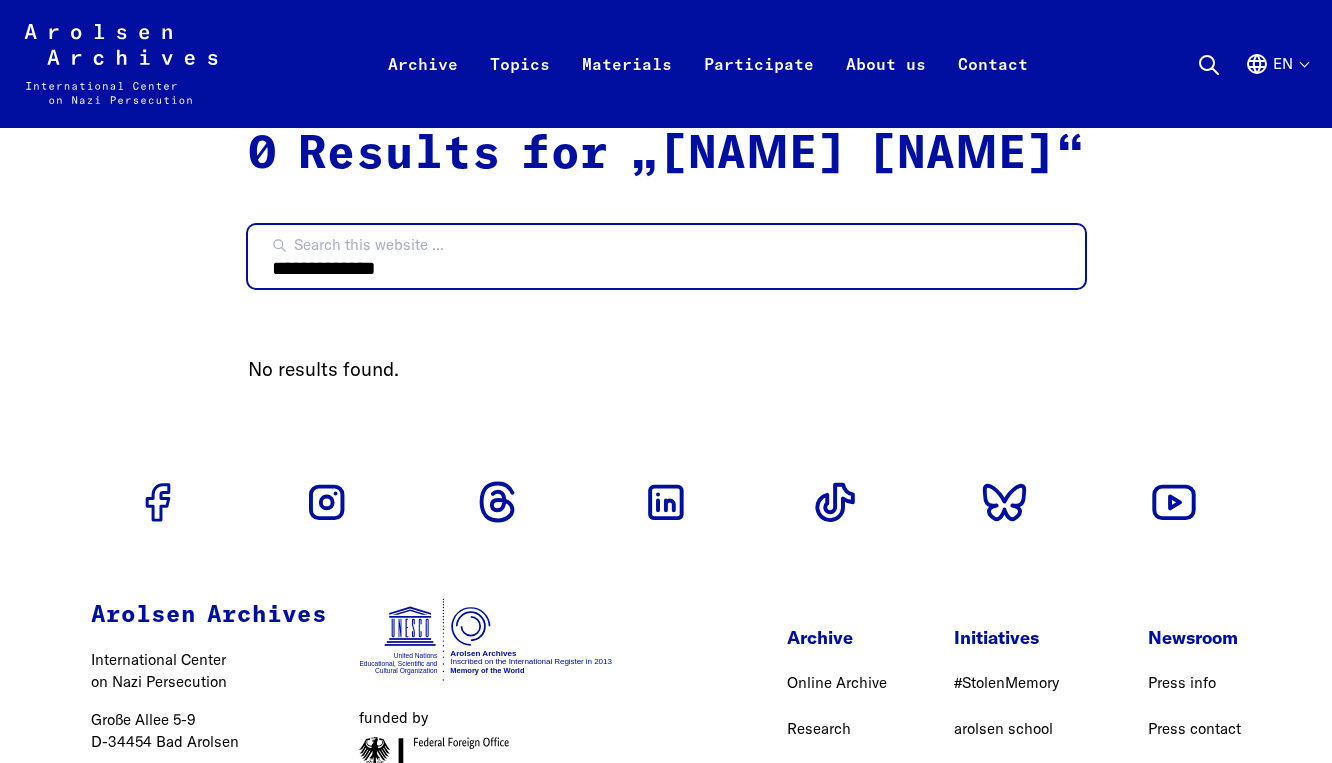 type on "**********" 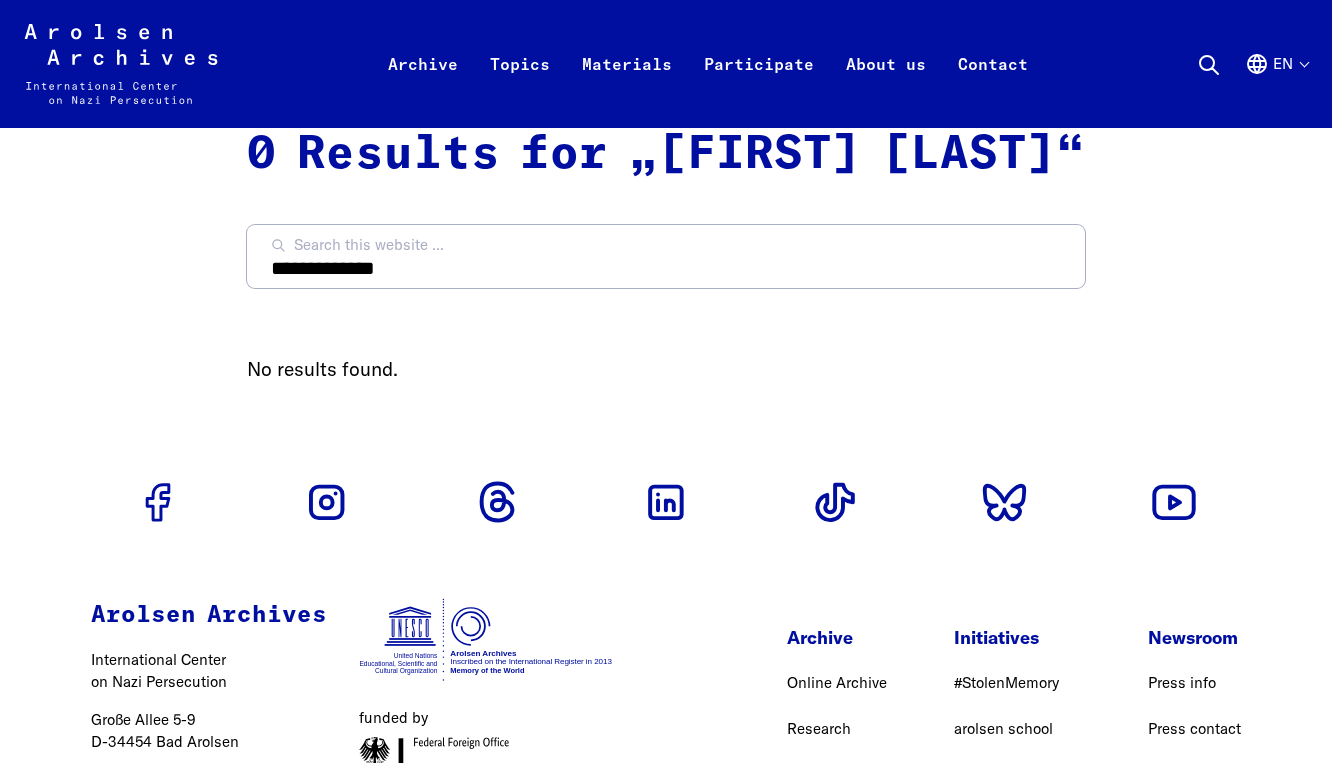 scroll, scrollTop: 0, scrollLeft: 0, axis: both 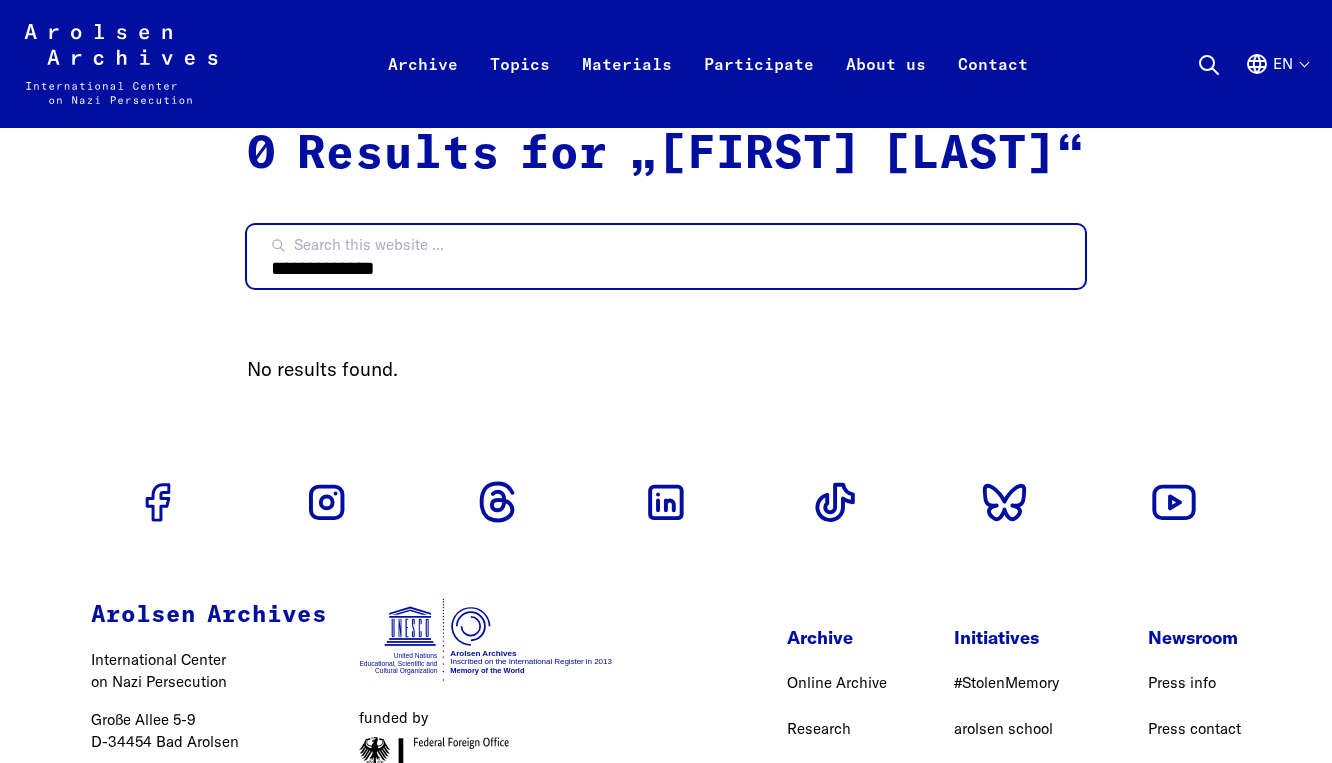drag, startPoint x: 349, startPoint y: 266, endPoint x: 247, endPoint y: 264, distance: 102.01961 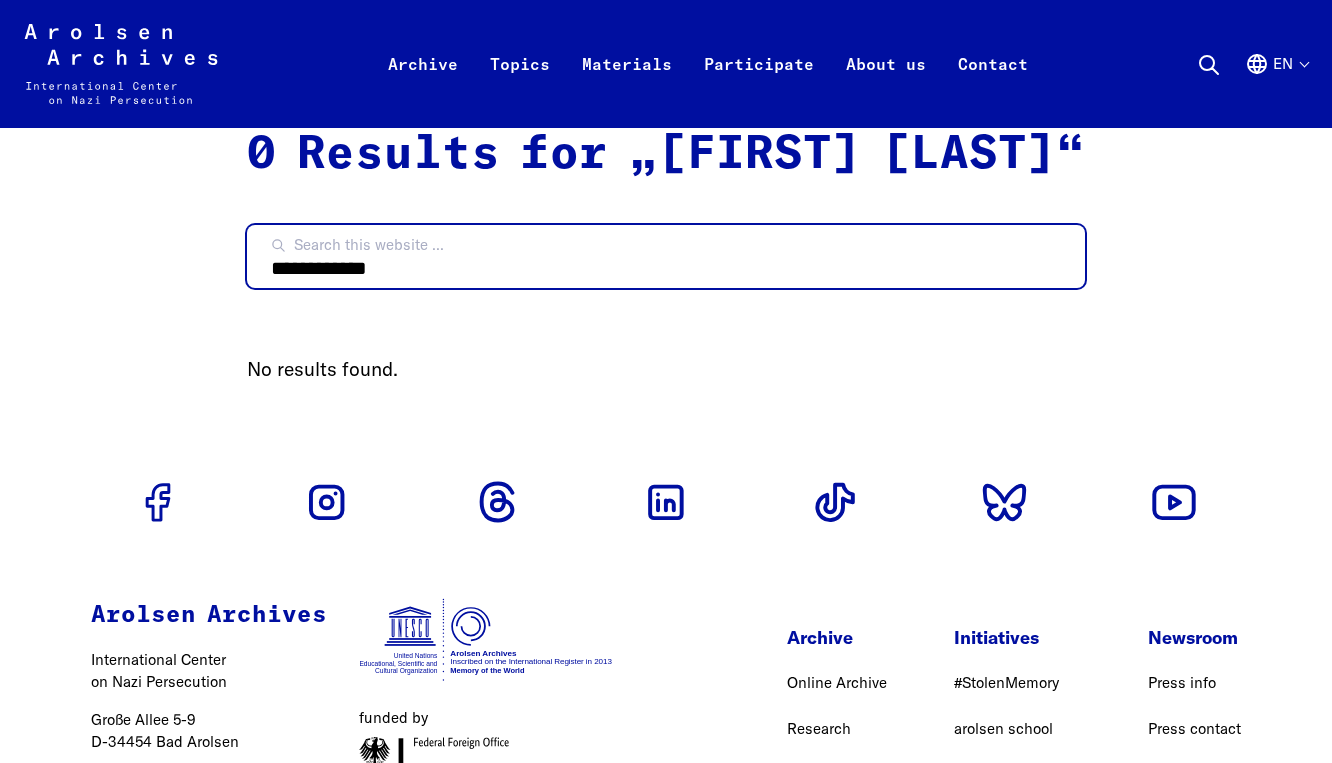type on "**********" 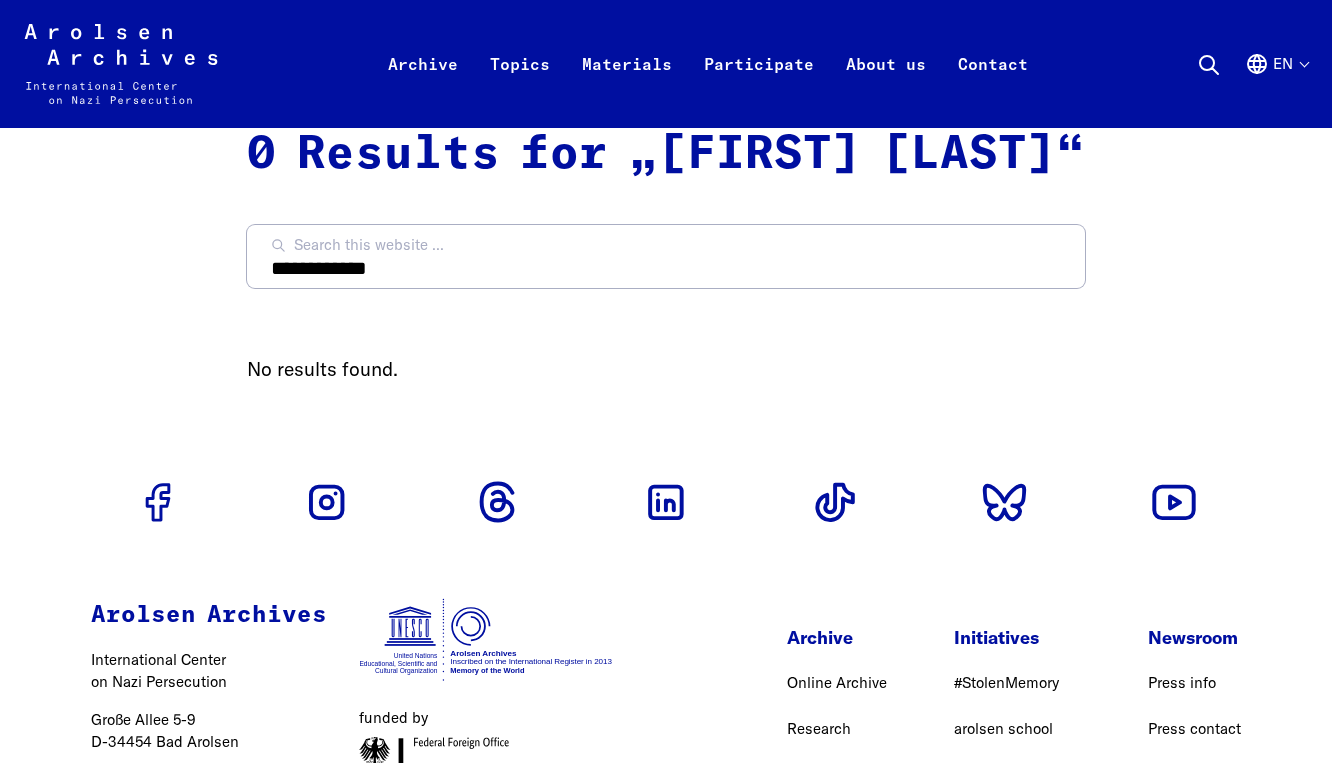 scroll, scrollTop: 0, scrollLeft: 0, axis: both 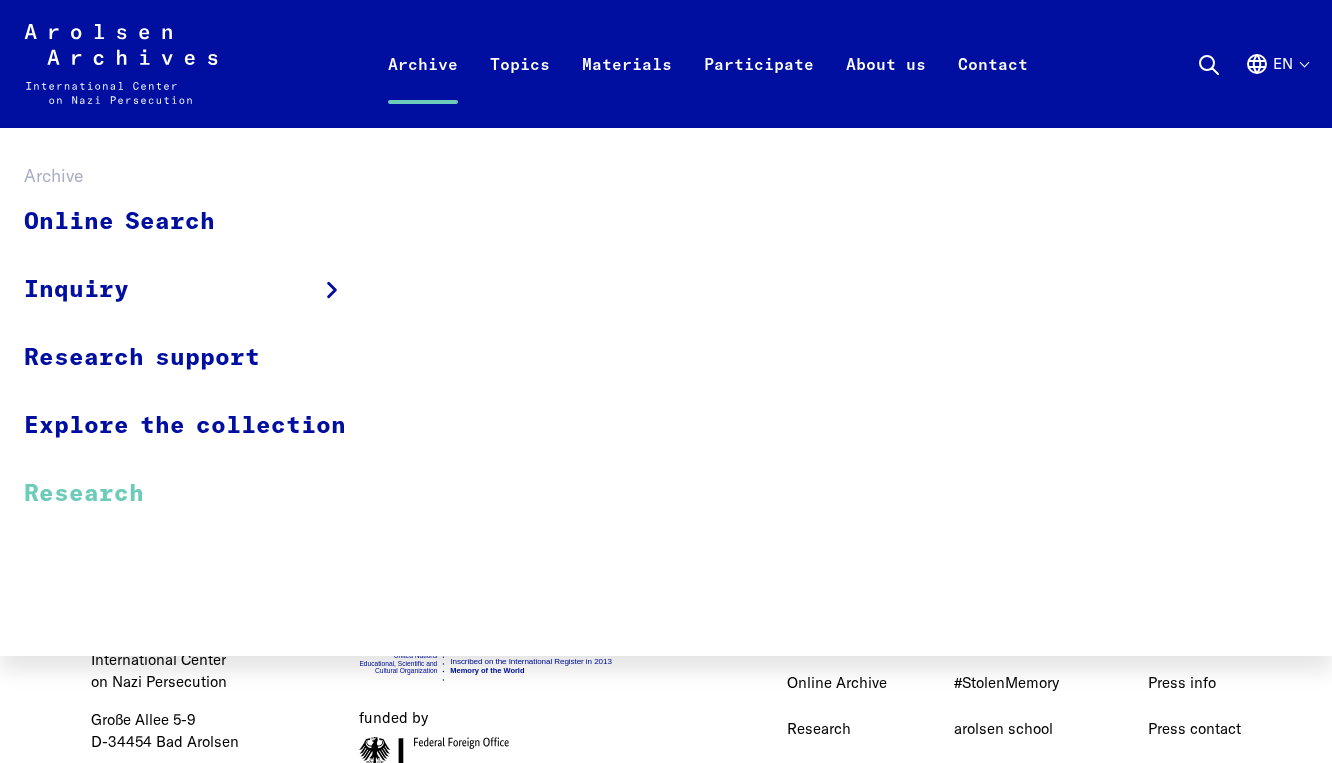 click on "Research" at bounding box center [198, 493] 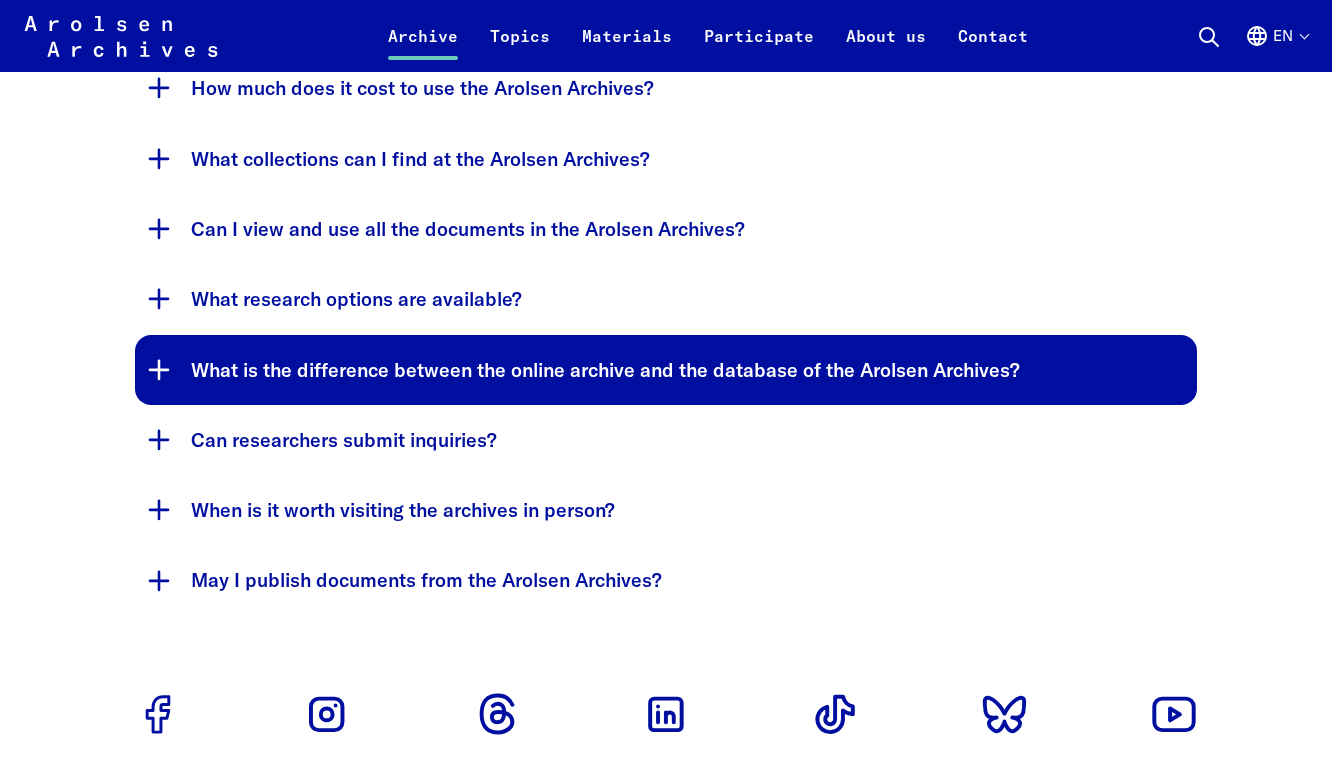 scroll, scrollTop: 3705, scrollLeft: 0, axis: vertical 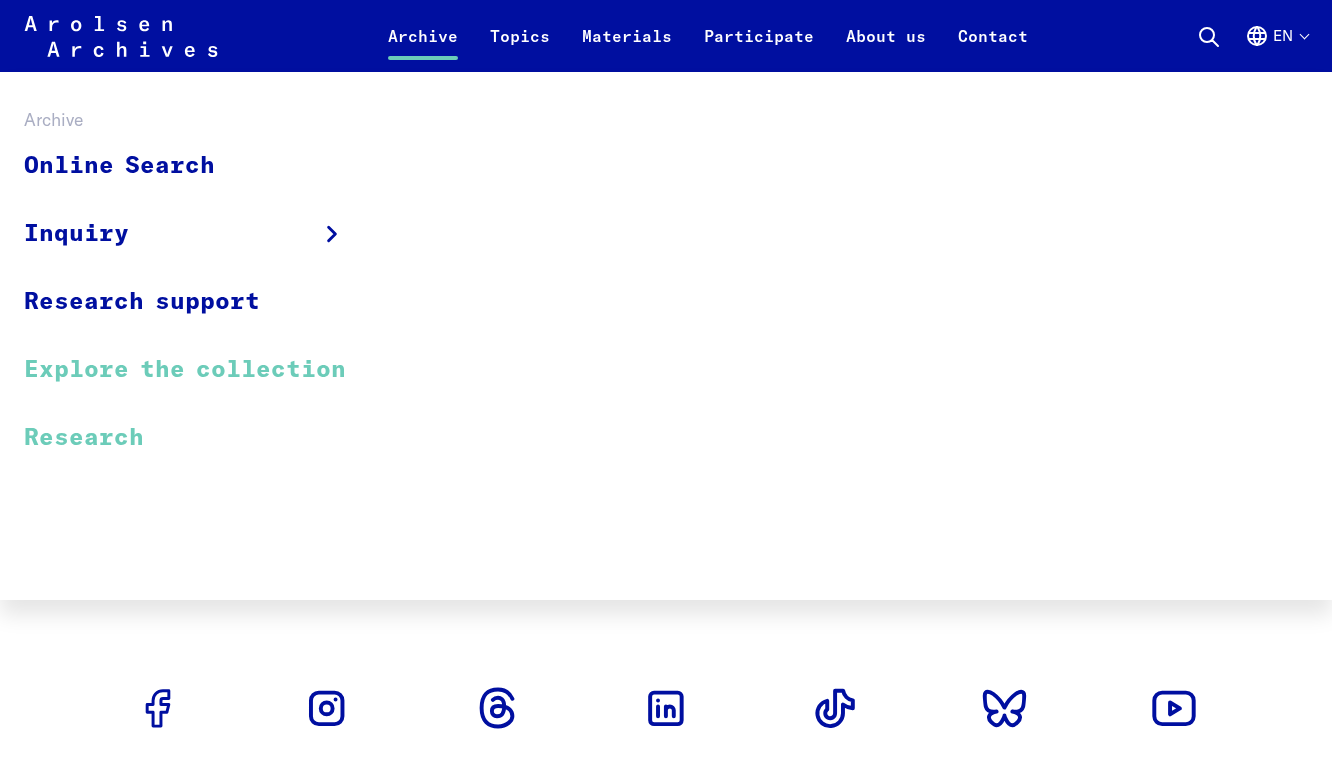click on "Explore the collection" at bounding box center [198, 370] 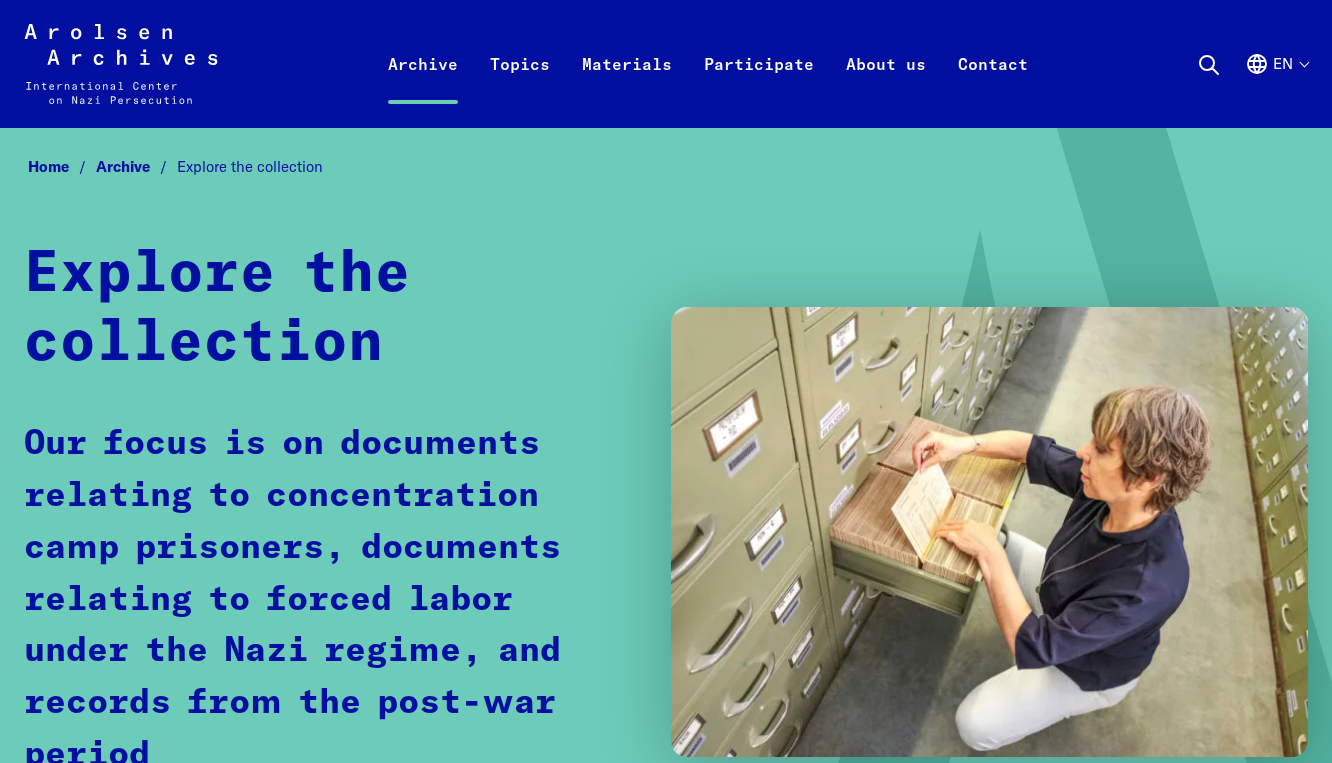scroll, scrollTop: 0, scrollLeft: 0, axis: both 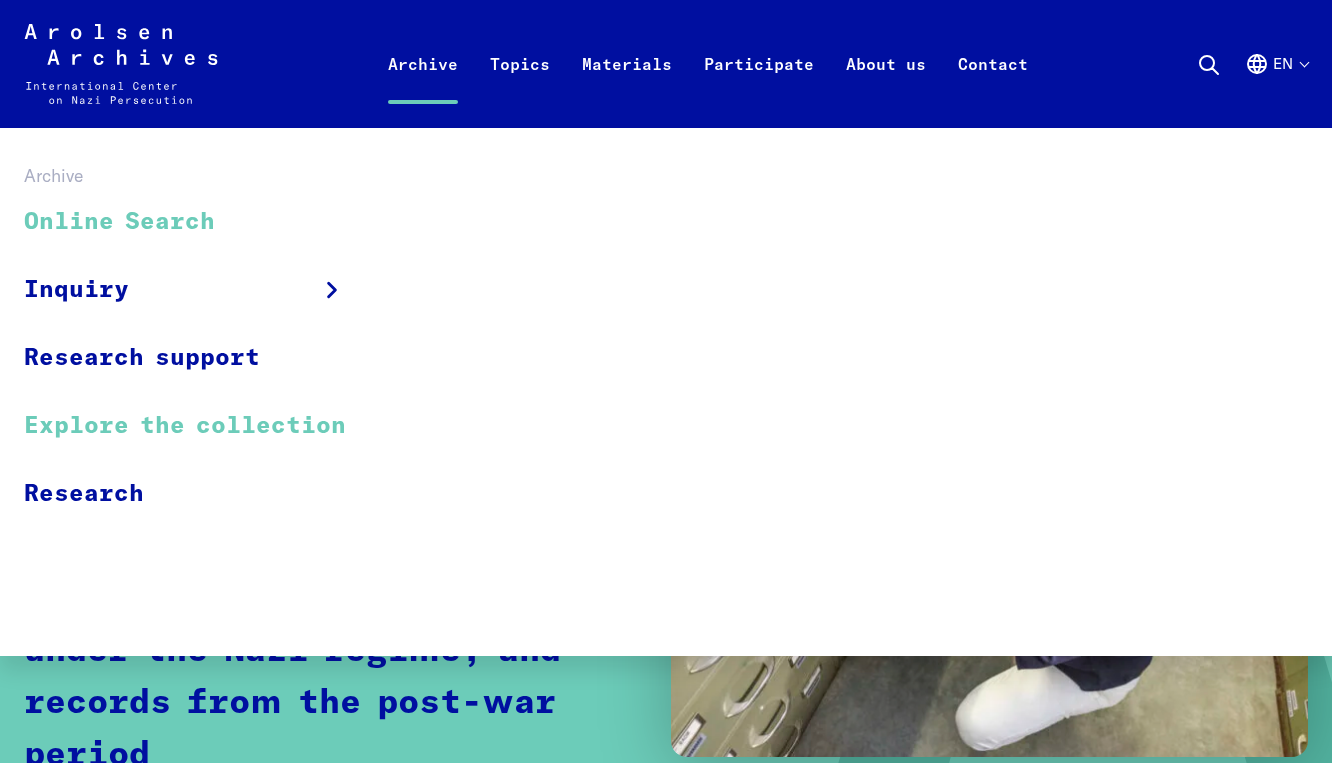 click on "Online Search" at bounding box center (198, 222) 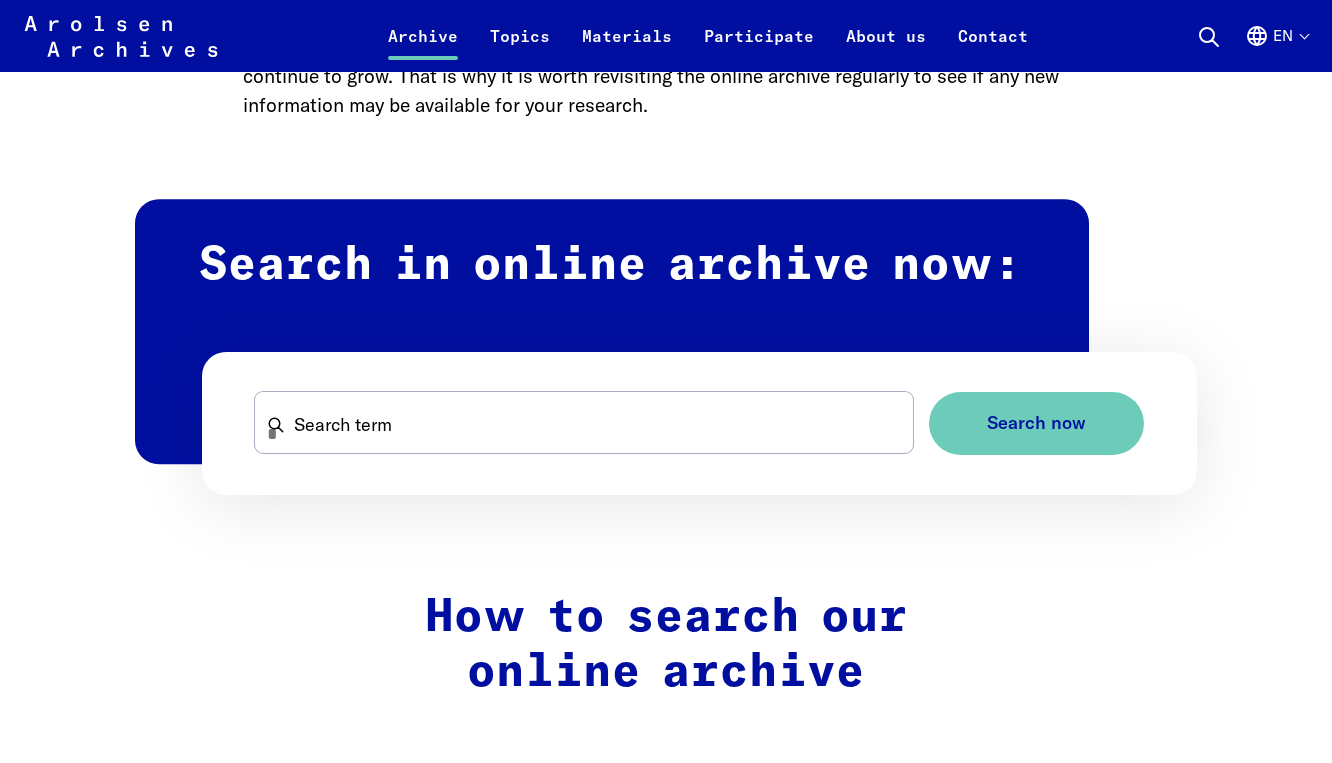 scroll, scrollTop: 1075, scrollLeft: 0, axis: vertical 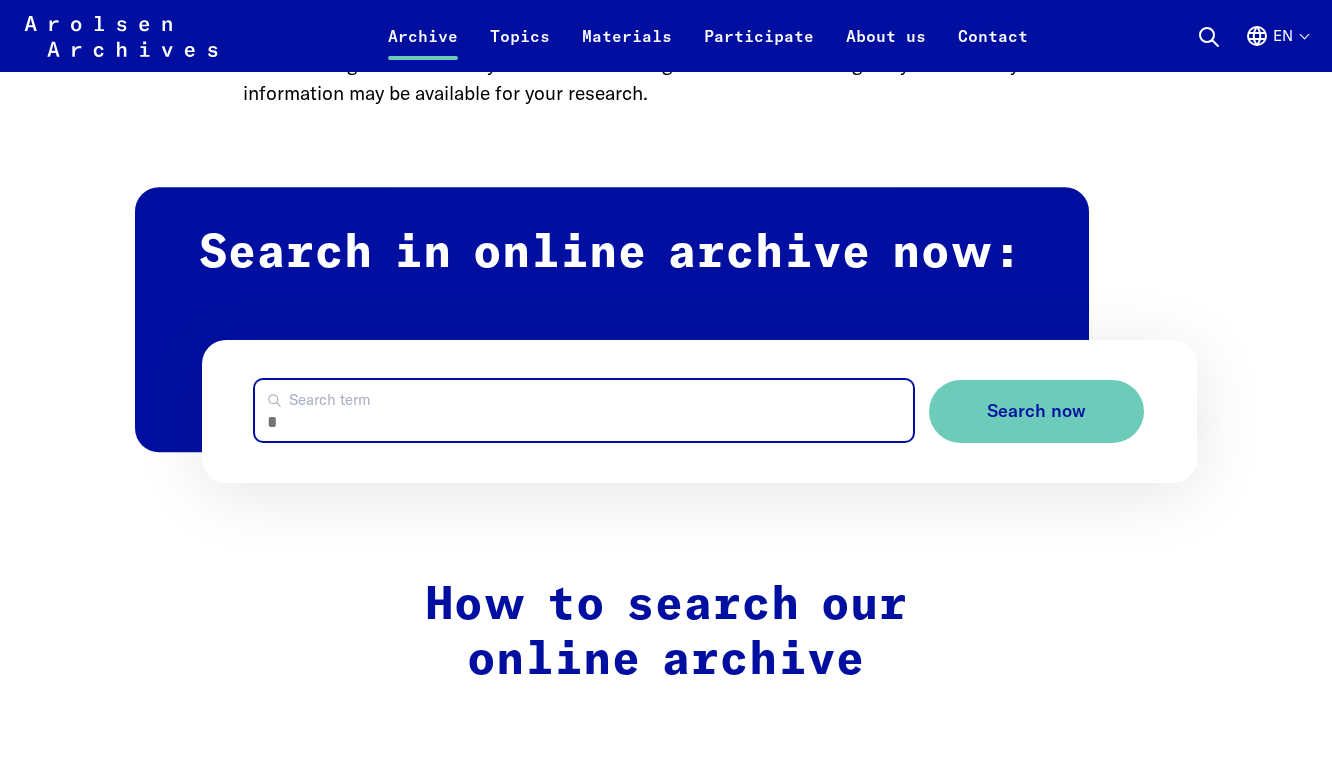 click on "Search term" at bounding box center (584, 410) 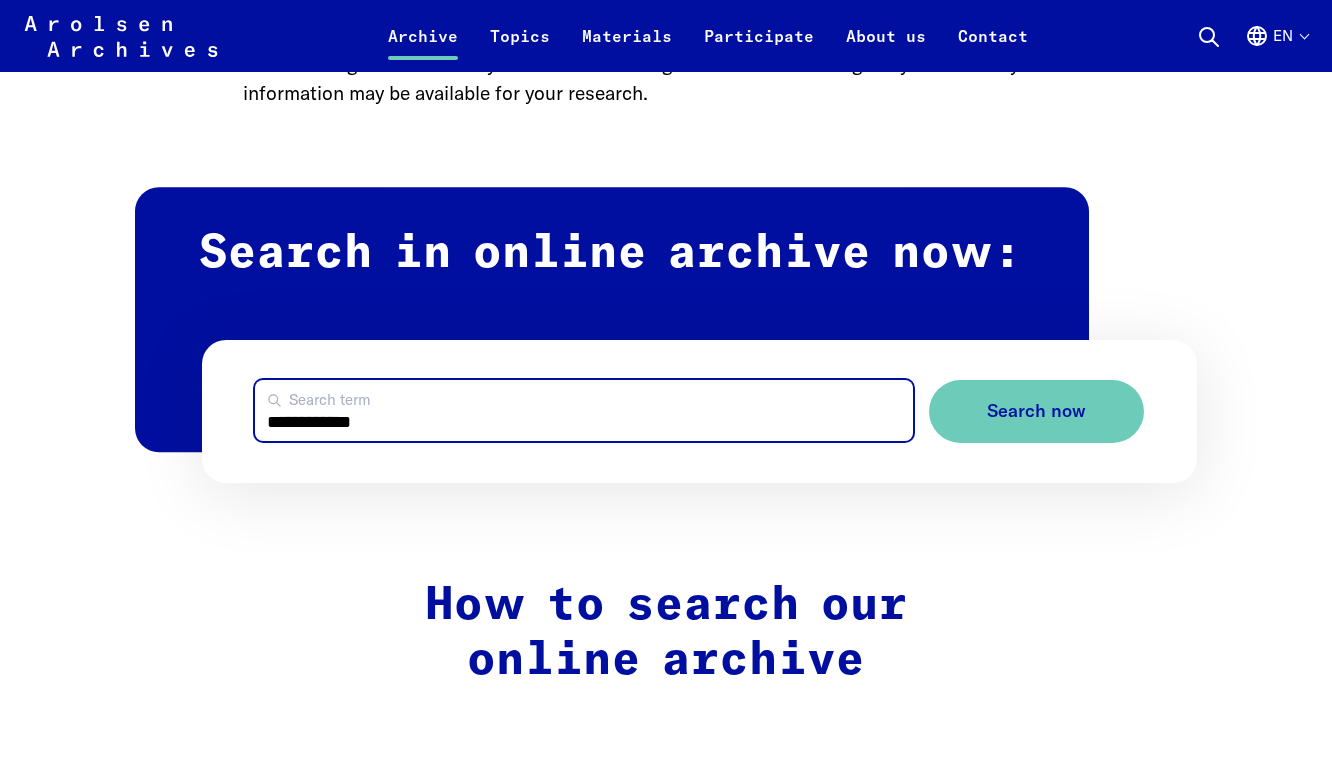 click on "Search now" at bounding box center [1036, 411] 